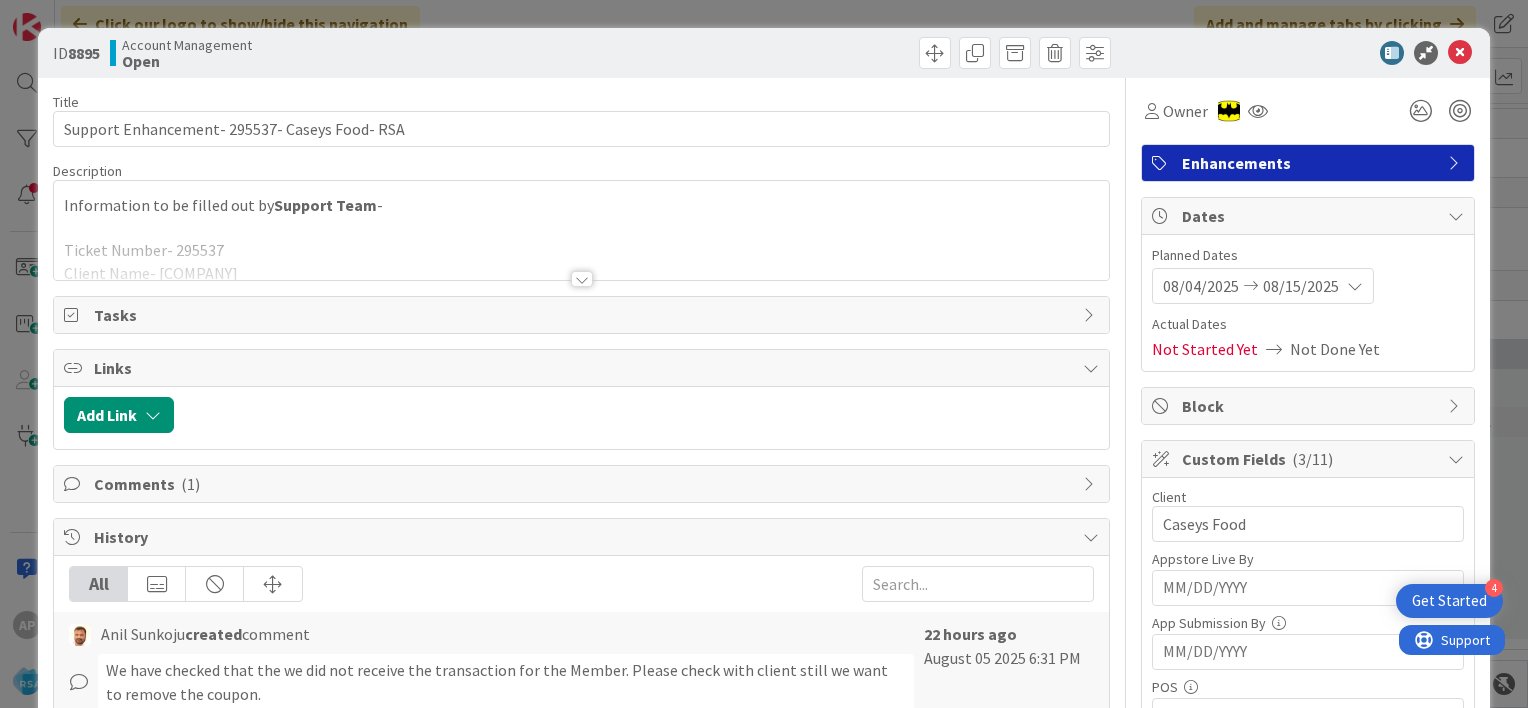 scroll, scrollTop: 0, scrollLeft: 0, axis: both 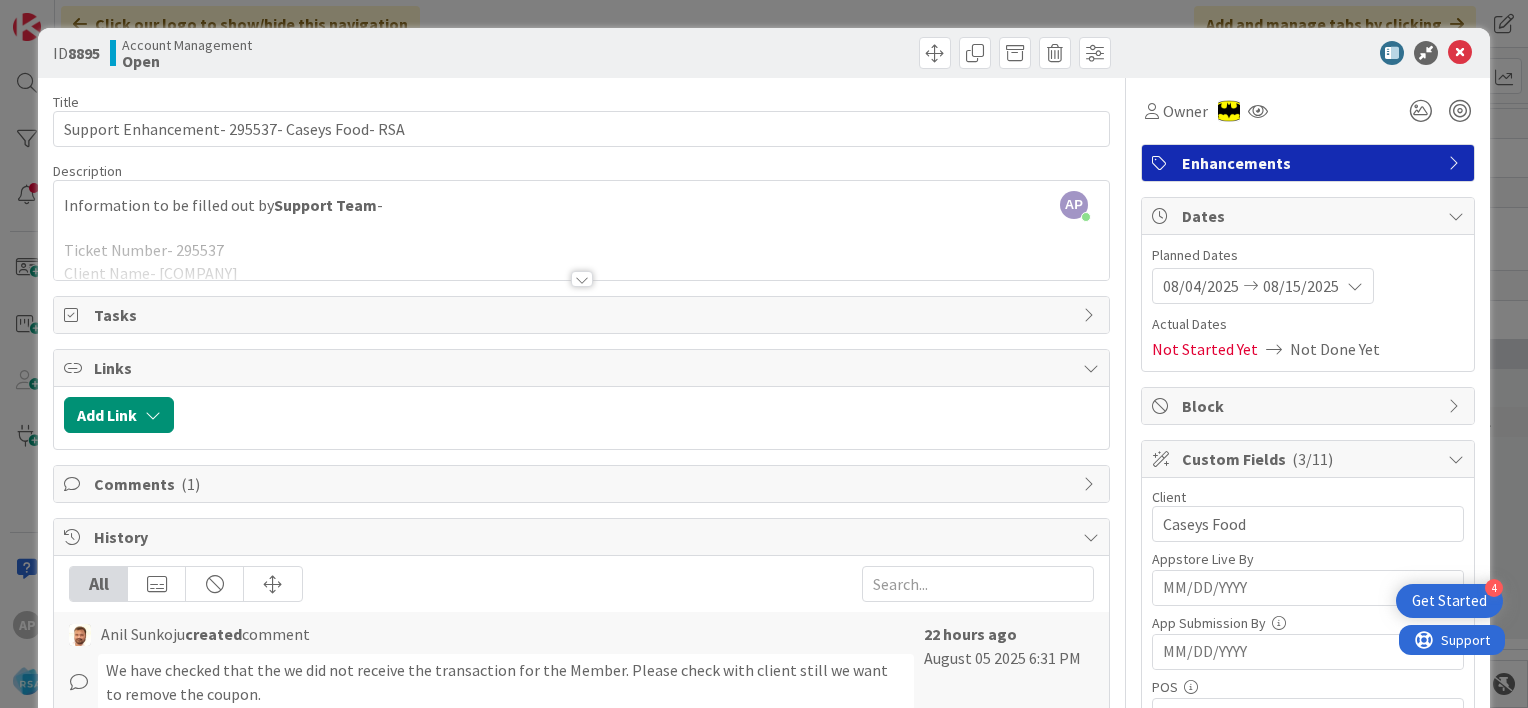 click at bounding box center (1460, 53) 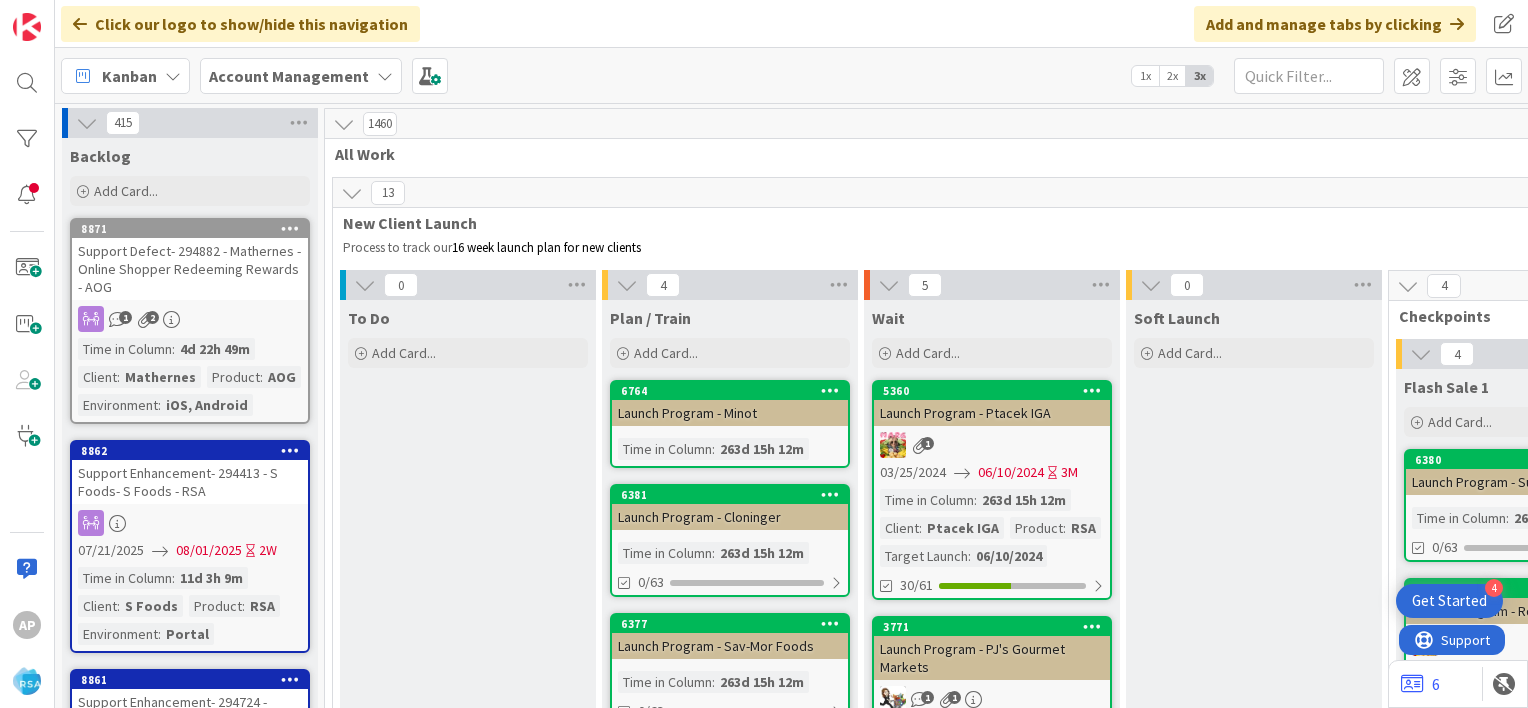 click on "Kanban Account Management 1x 2x 3x" at bounding box center [791, 75] 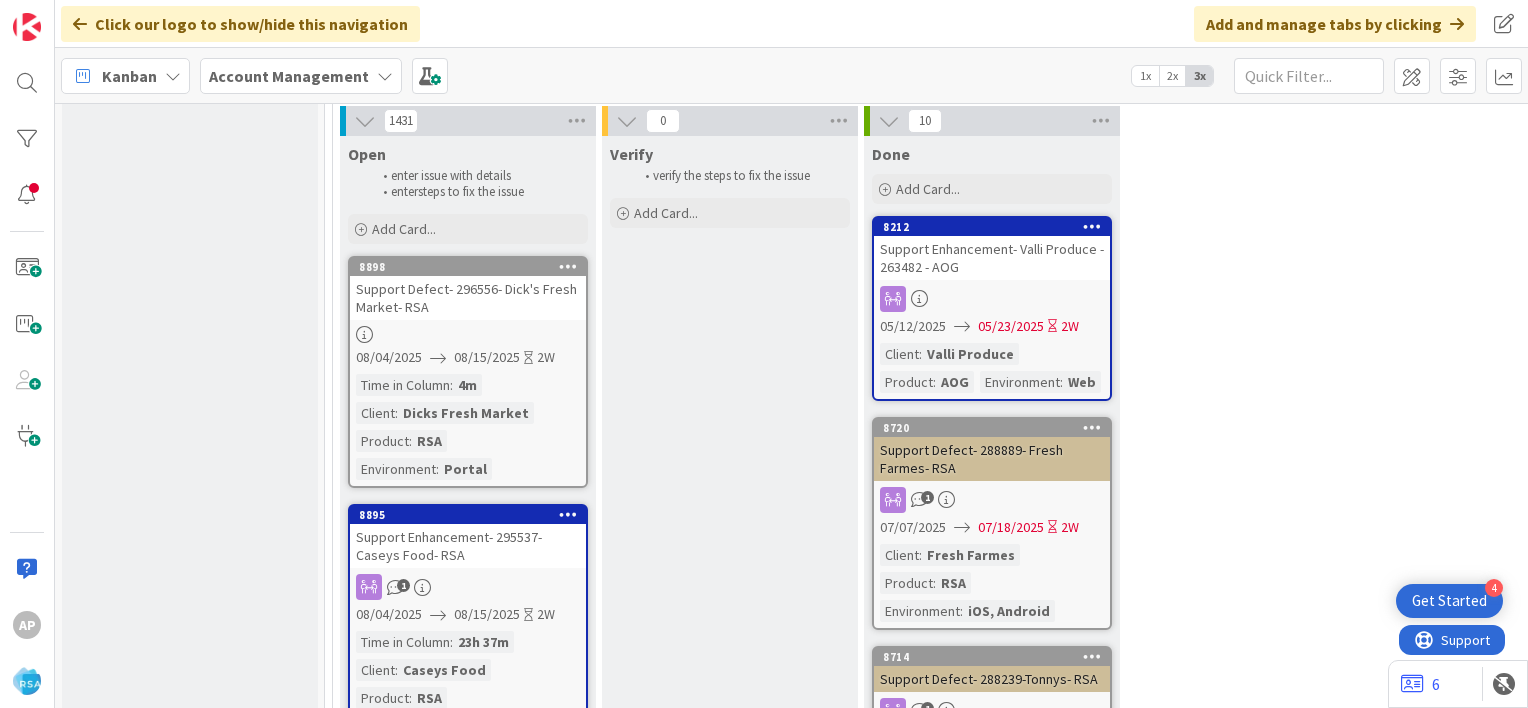 scroll, scrollTop: 2820, scrollLeft: 0, axis: vertical 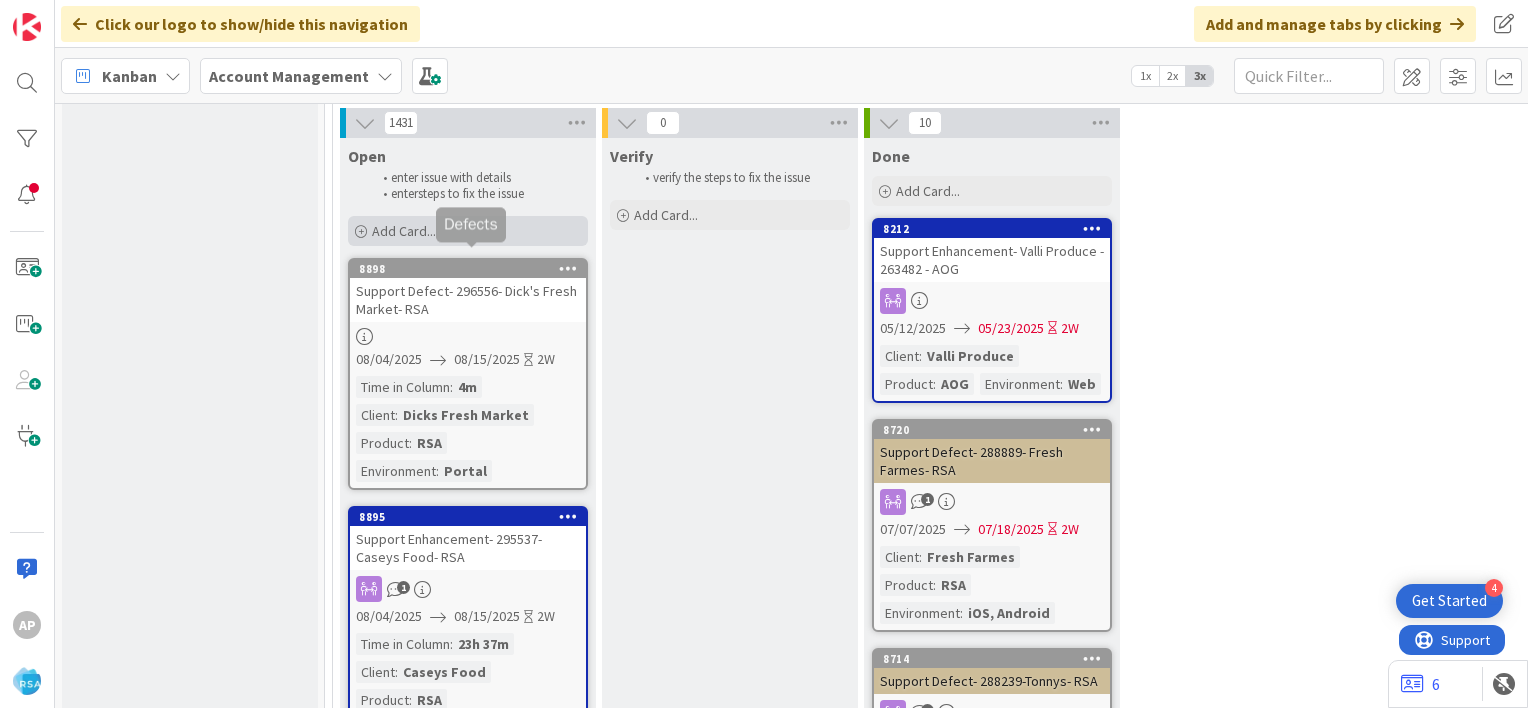 click on "Add Card..." at bounding box center [404, 231] 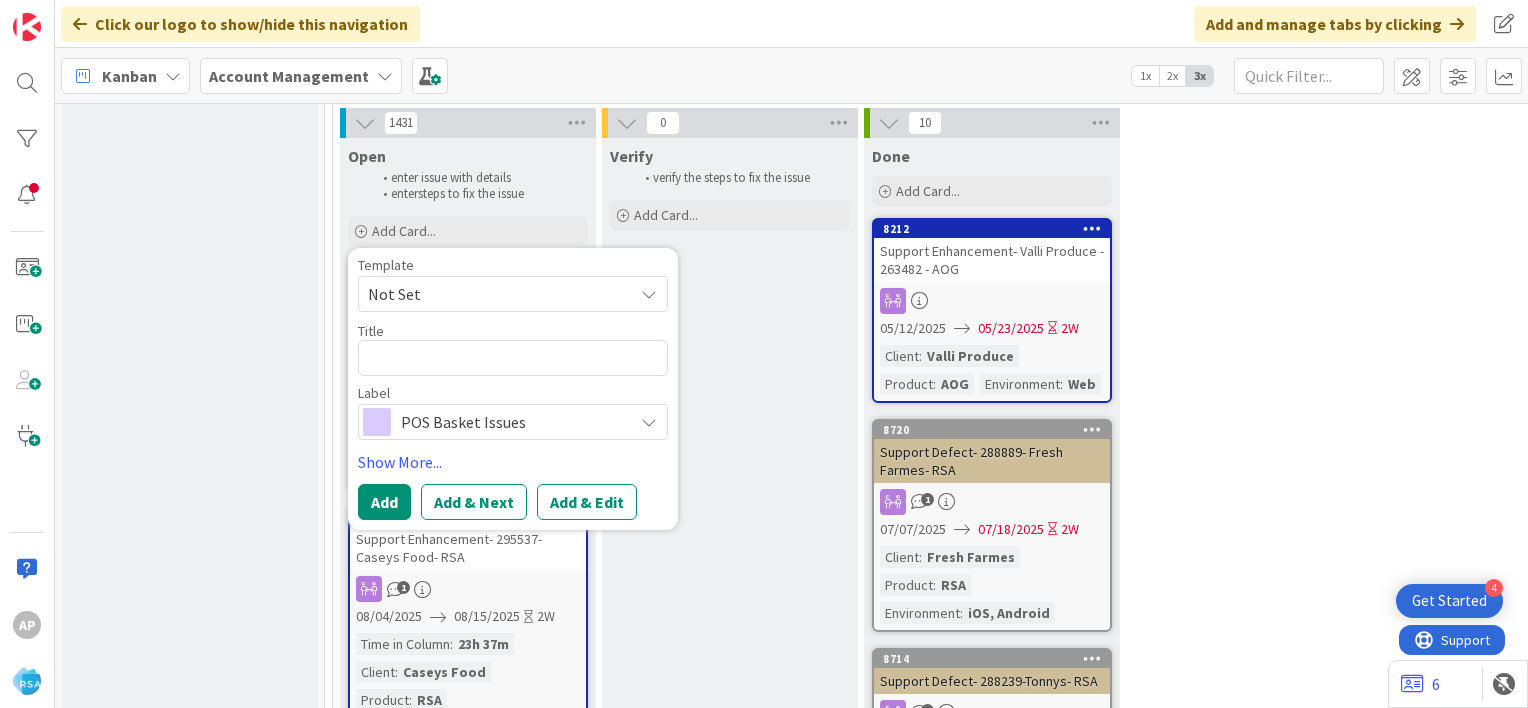 click on "Not Set" at bounding box center [493, 294] 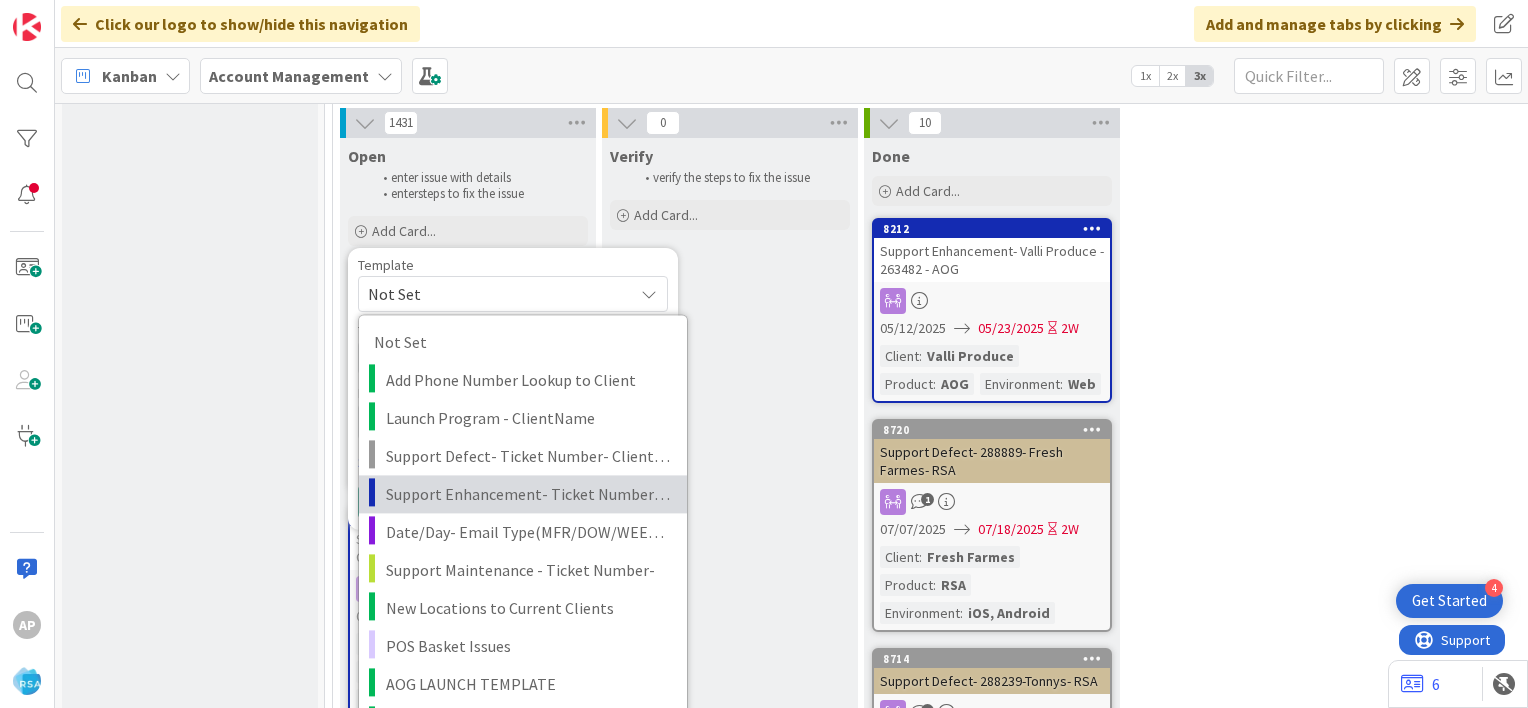 click on "Support Enhancement- Ticket Number- Client Name- Product Name" at bounding box center (529, 495) 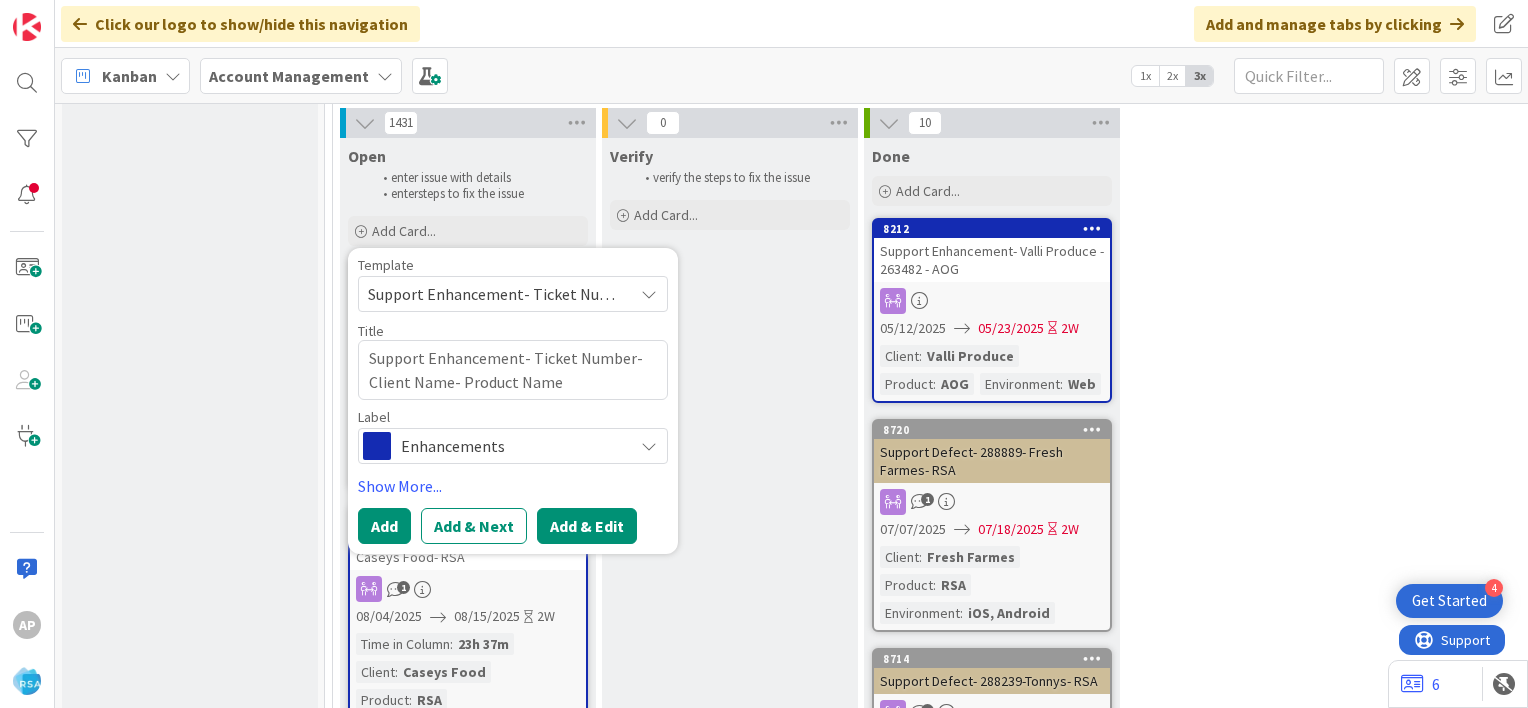 click on "Add & Edit" at bounding box center (587, 526) 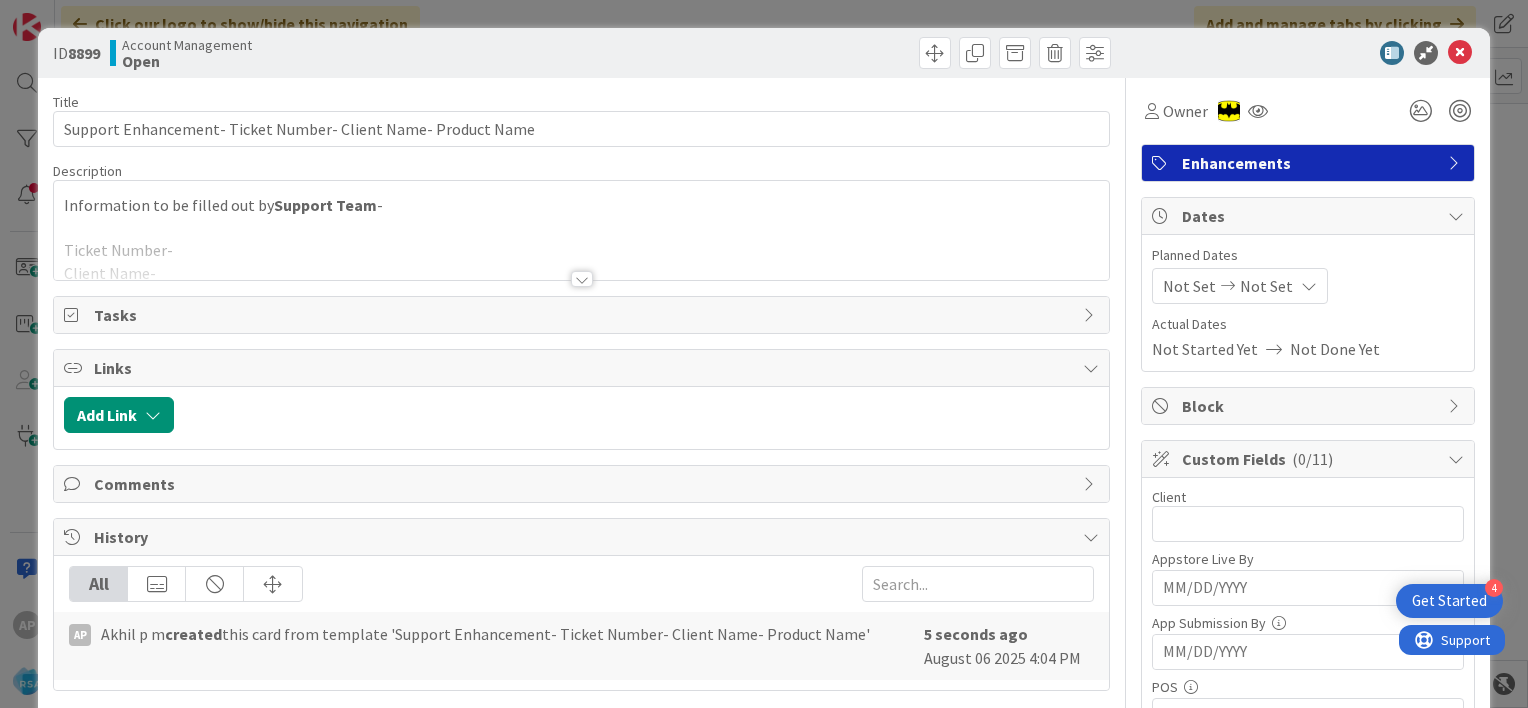 scroll, scrollTop: 0, scrollLeft: 0, axis: both 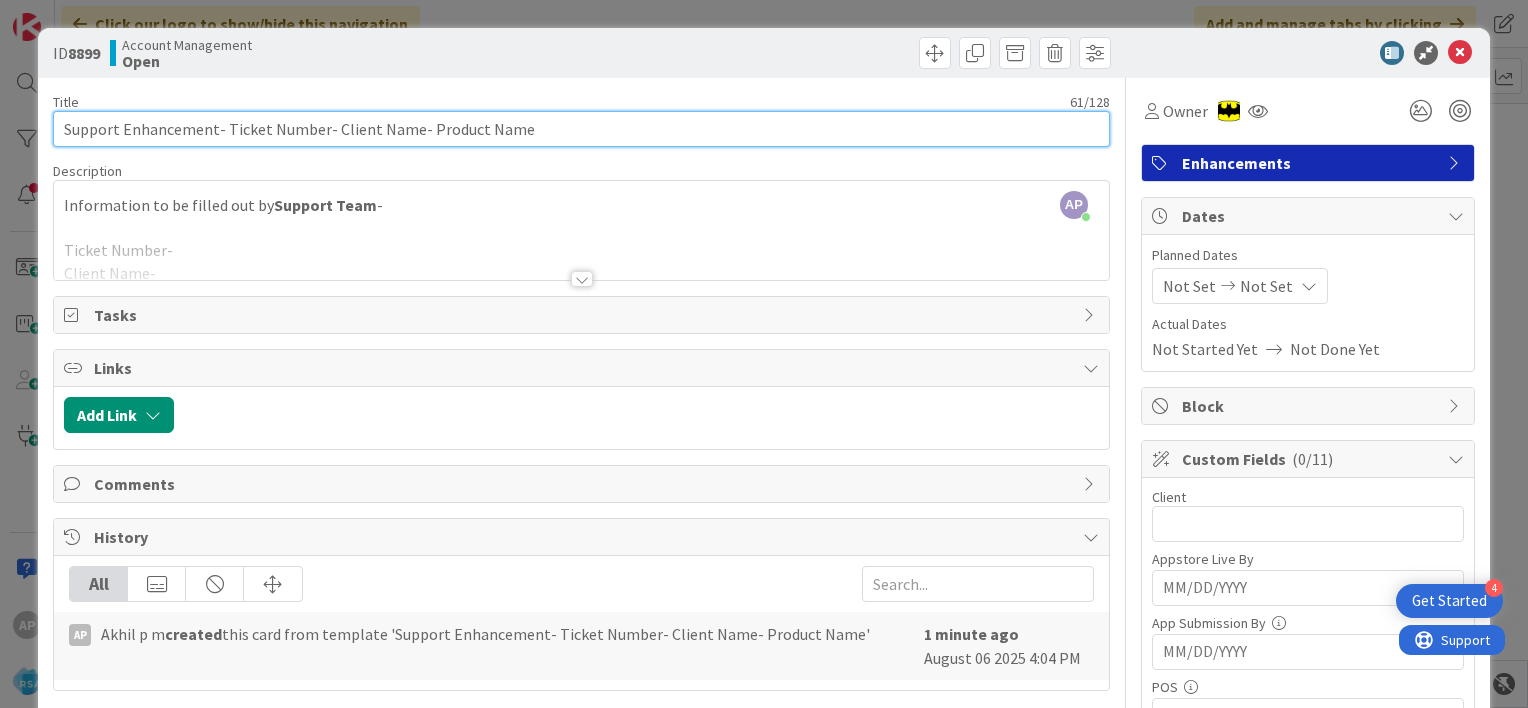 click on "Support Enhancement- Ticket Number- Client Name- Product Name" at bounding box center (581, 129) 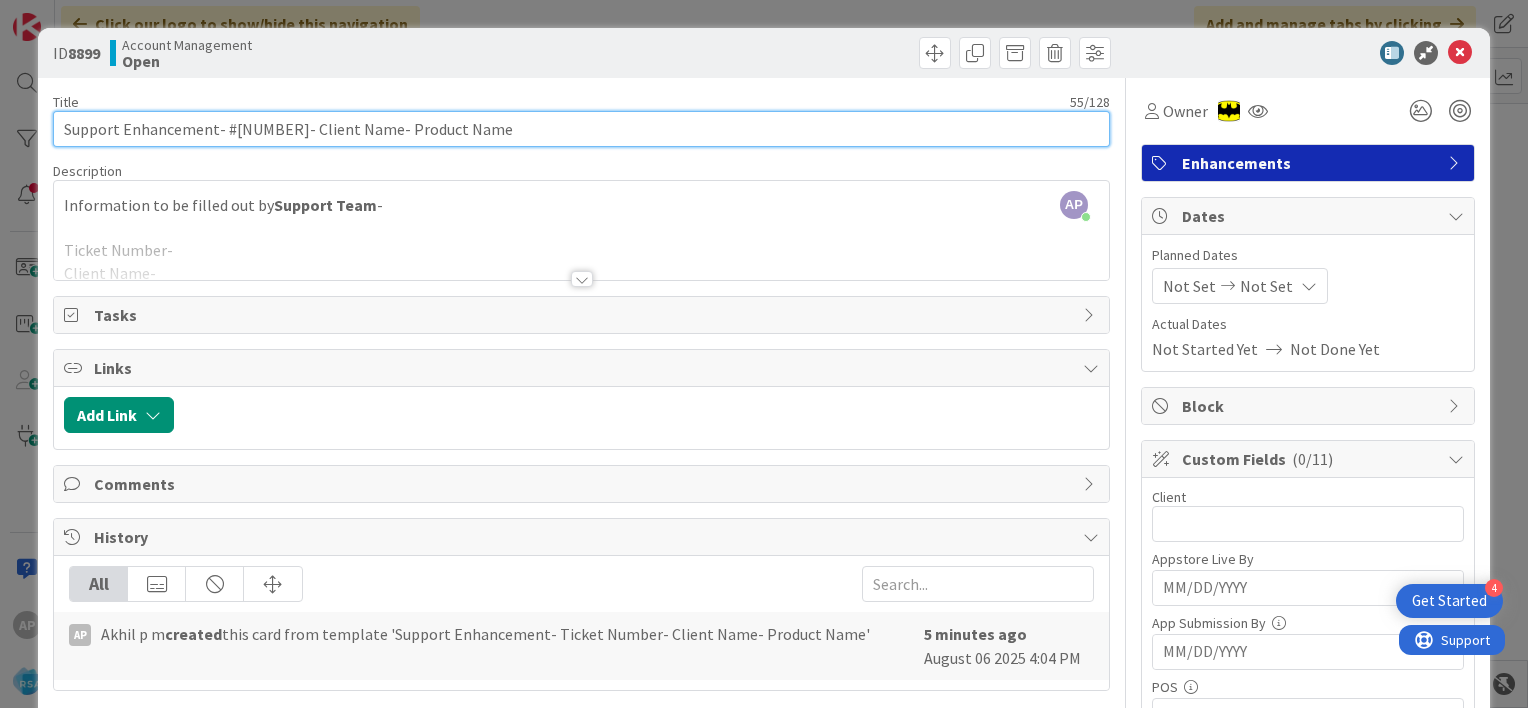 click on "Support Enhancement- #[NUMBER]- Client Name- Product Name" at bounding box center (581, 129) 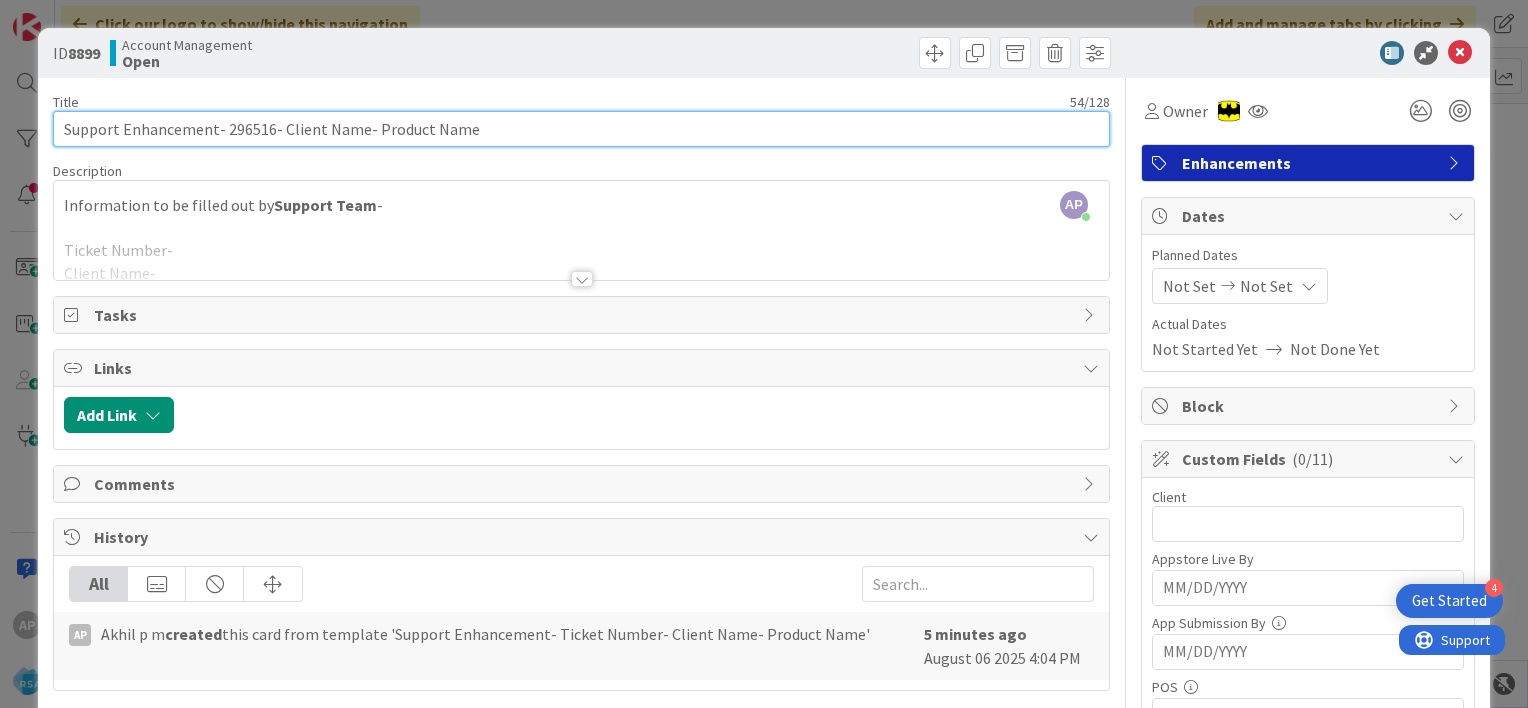 drag, startPoint x: 278, startPoint y: 131, endPoint x: 361, endPoint y: 142, distance: 83.725746 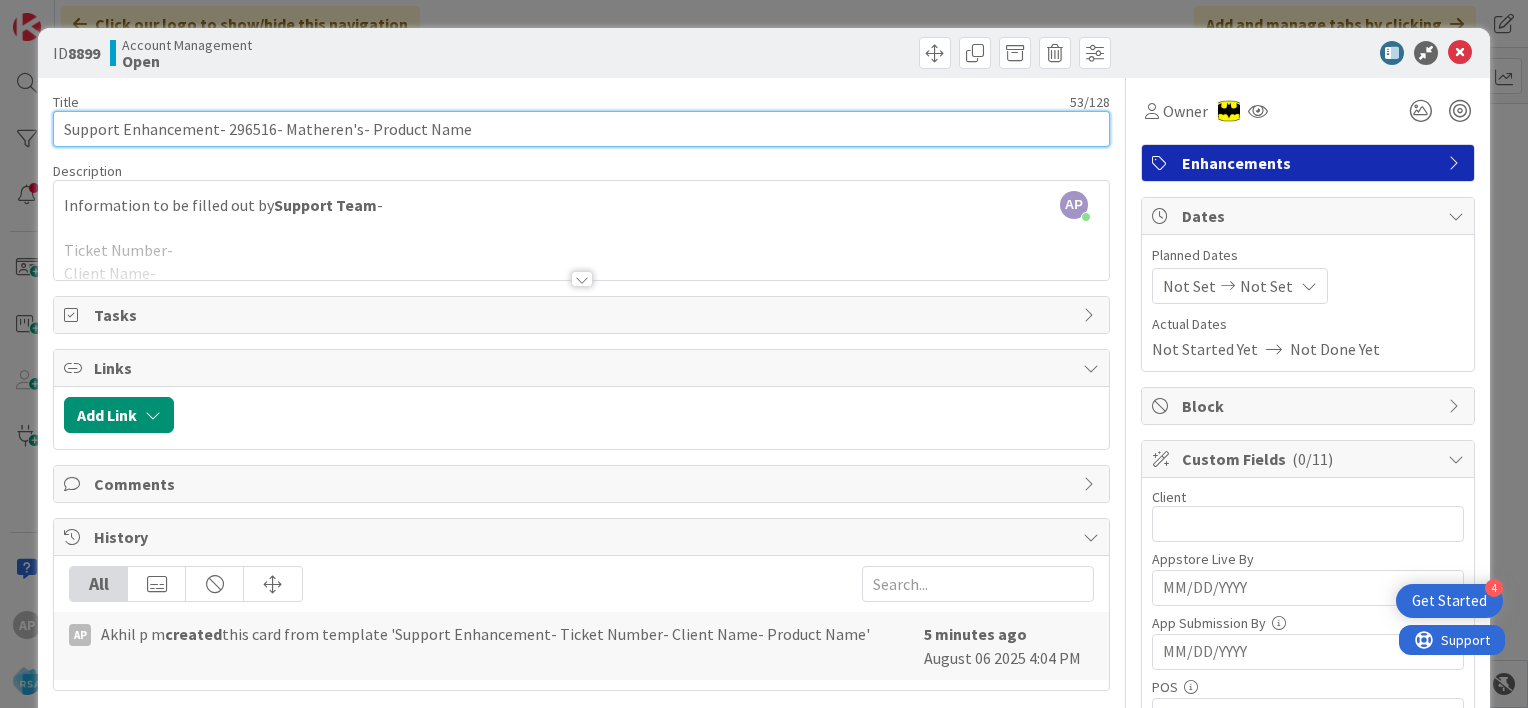 click on "Support Enhancement- 296516- Matheren's- Product Name" at bounding box center (581, 129) 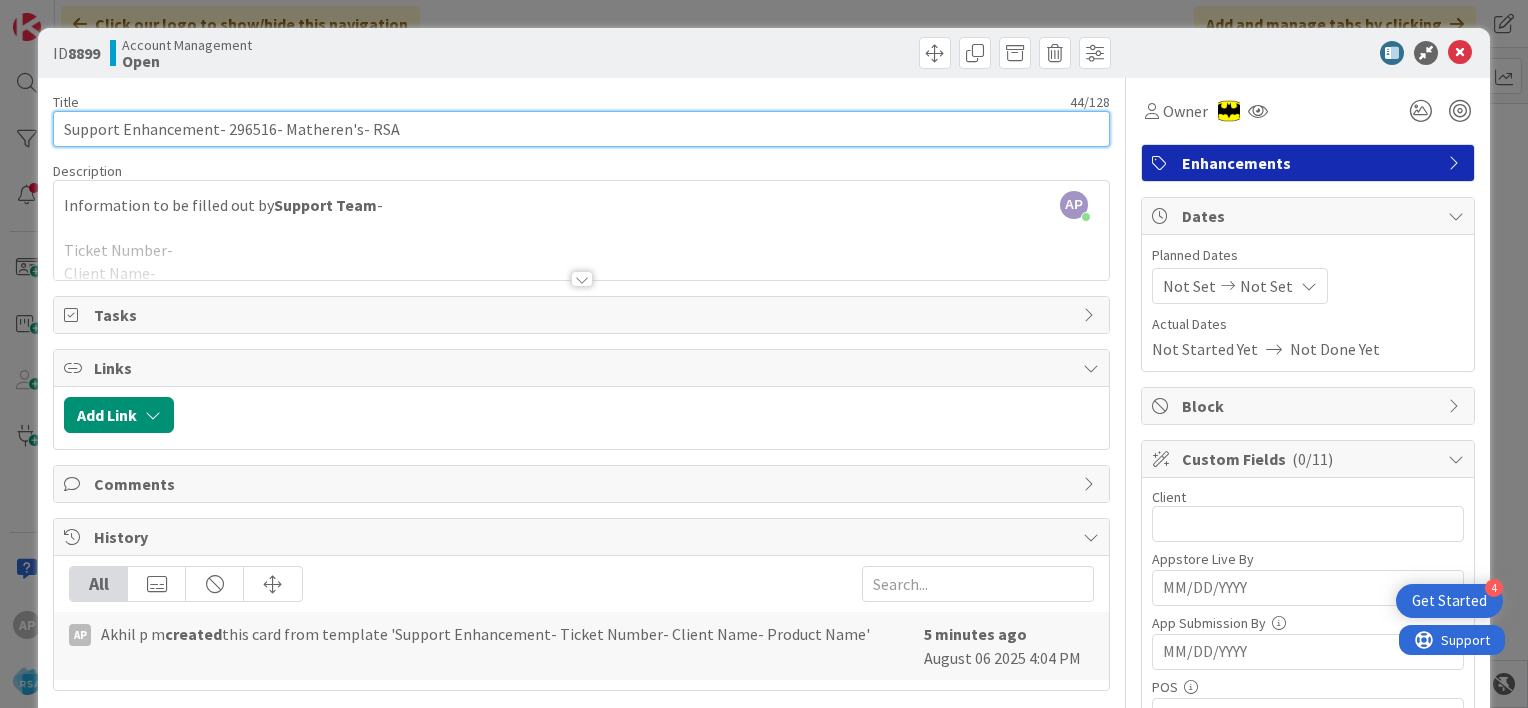 type on "Support Enhancement- 296516- Matheren's- RSA" 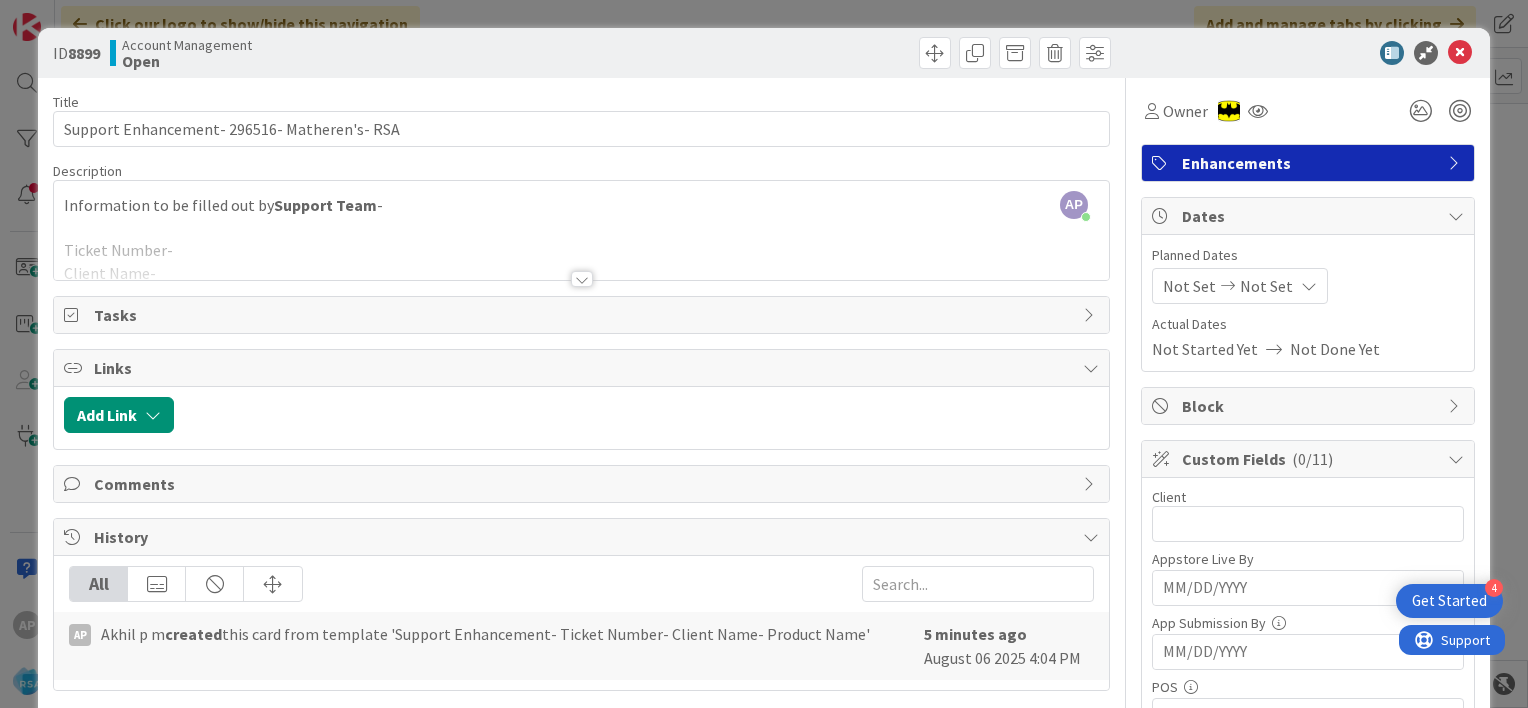 click at bounding box center [582, 279] 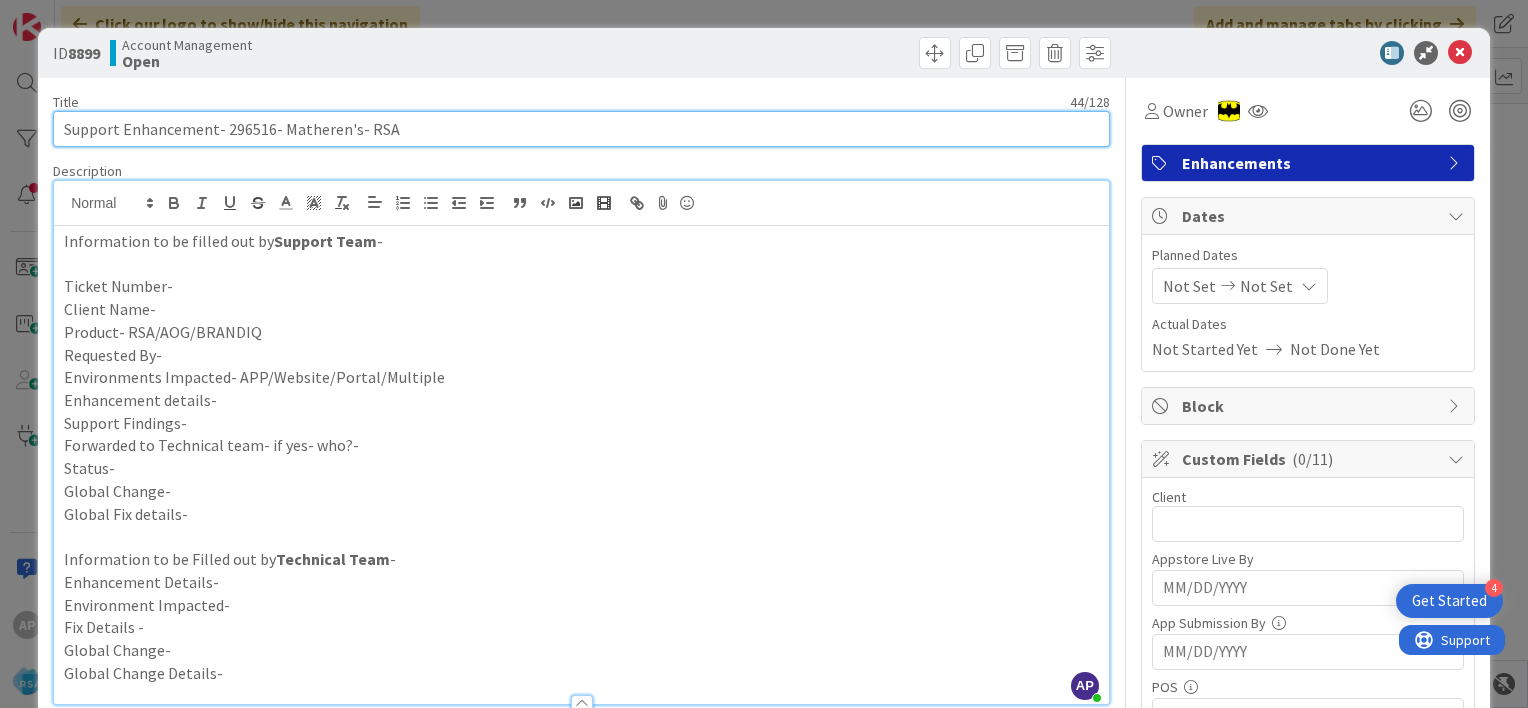 click on "Support Enhancement- 296516- Matheren's- RSA" at bounding box center [581, 129] 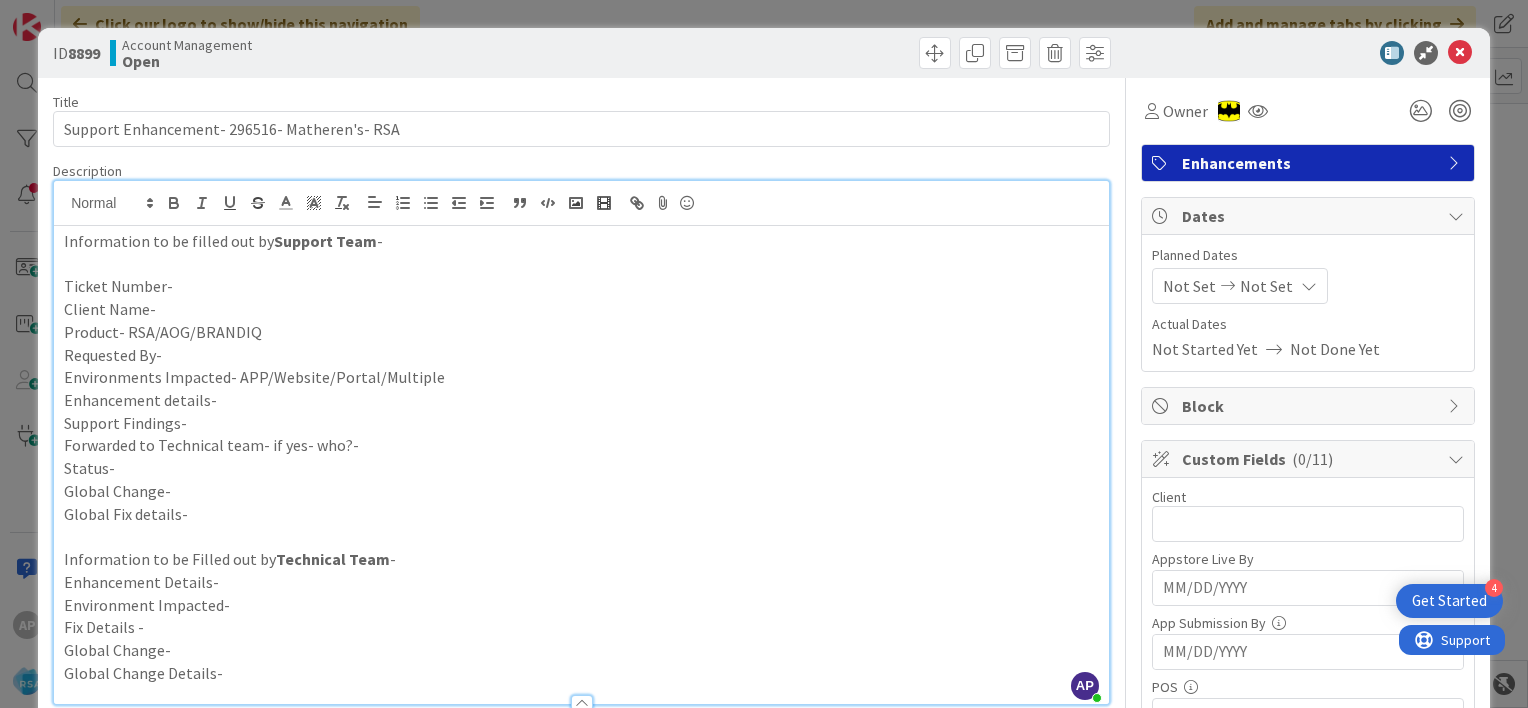 click on "Ticket Number-" at bounding box center [581, 286] 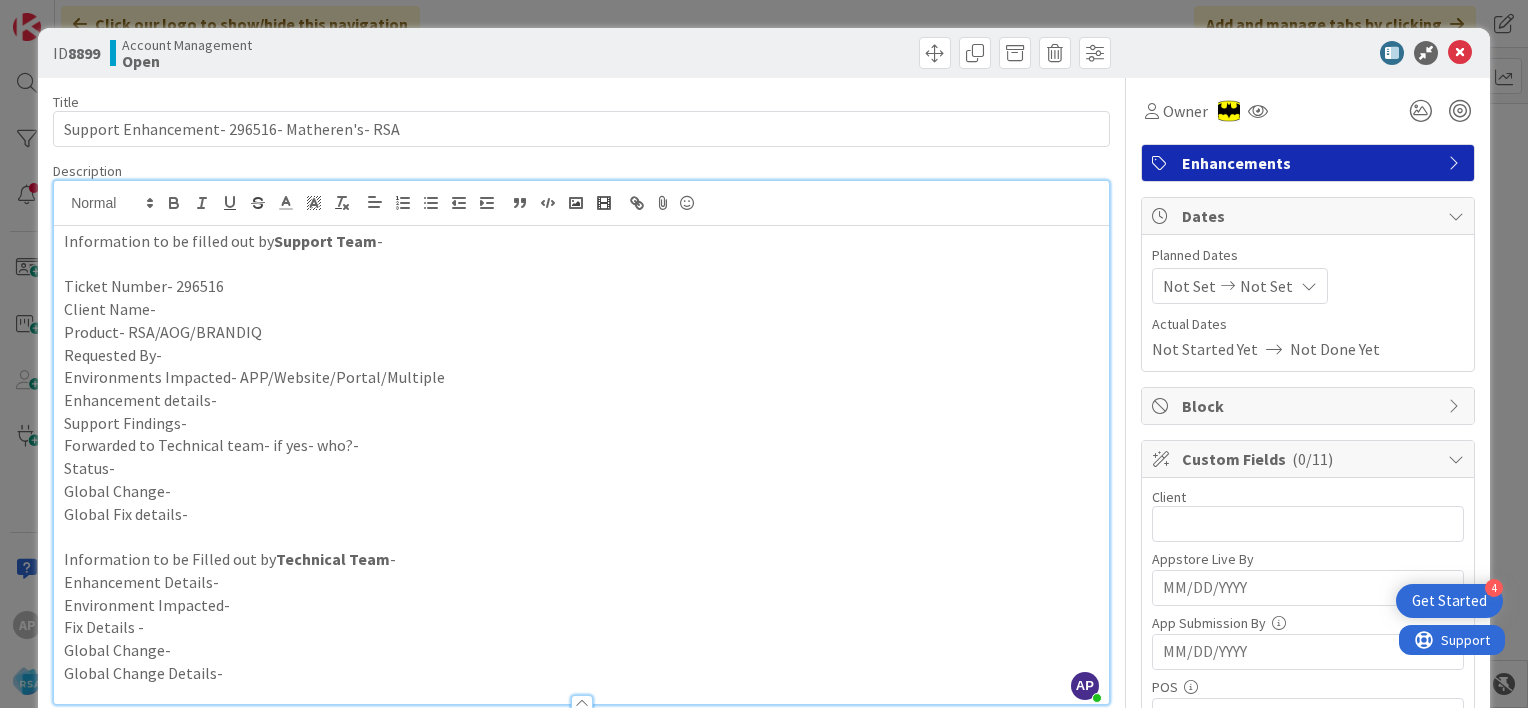 click on "Client Name-" at bounding box center [581, 309] 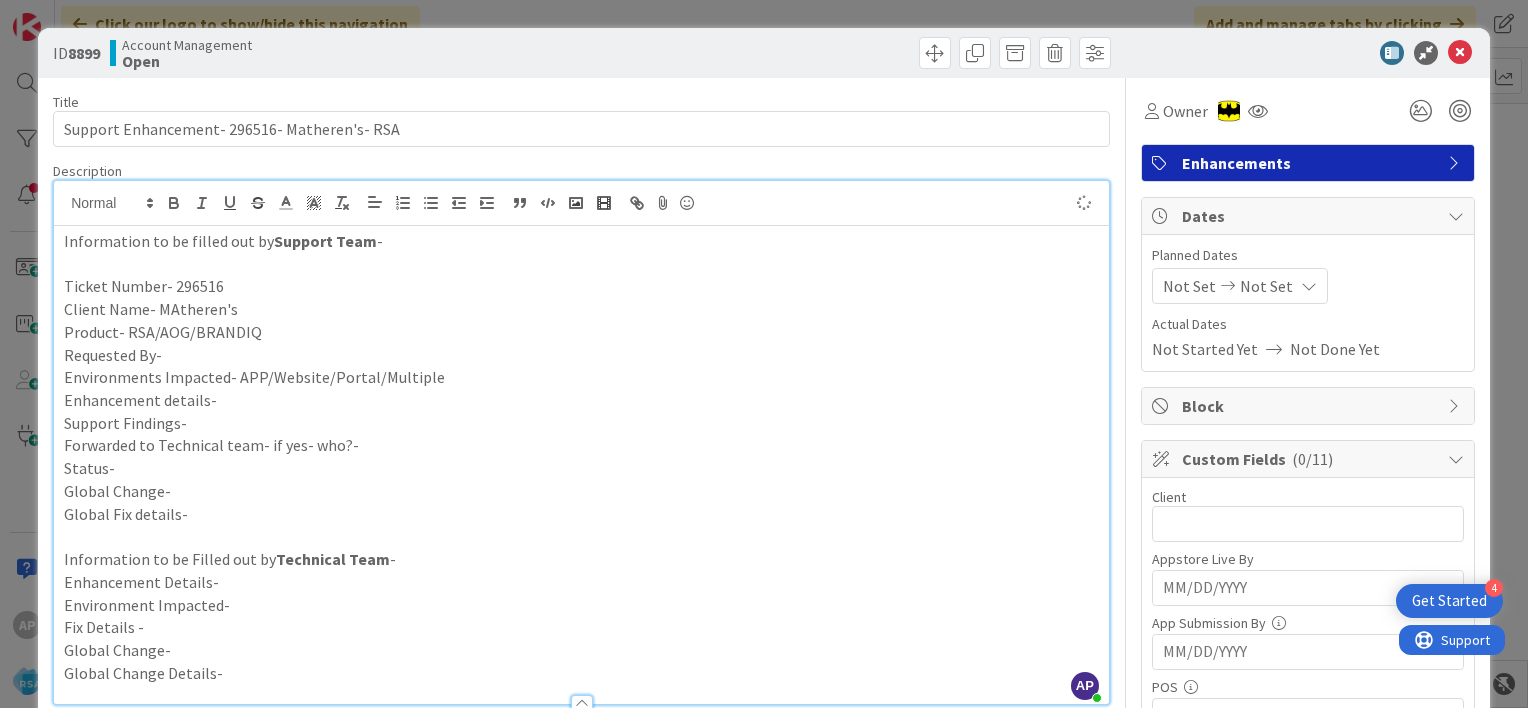 click on "Product- RSA/AOG/BRANDIQ" at bounding box center [581, 332] 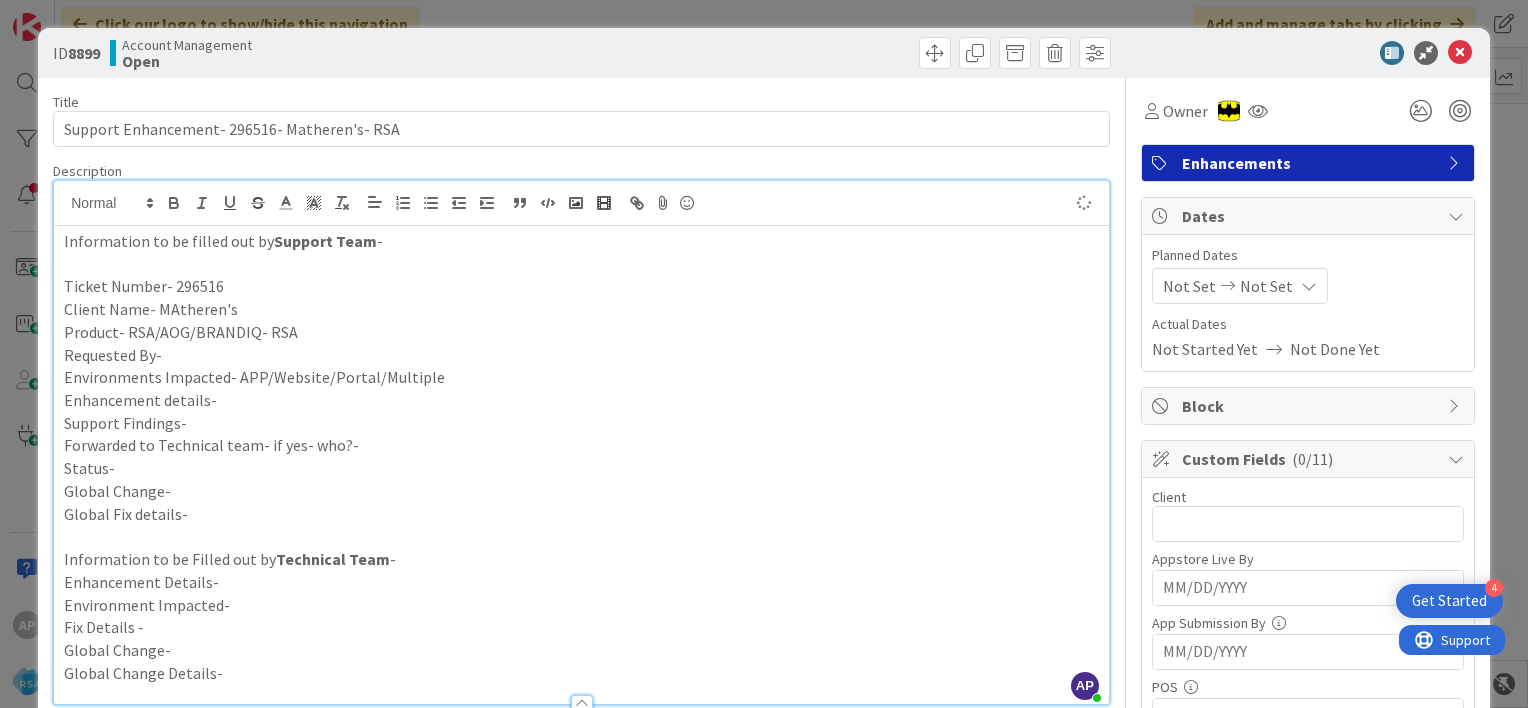 click on "Requested By-" at bounding box center (581, 355) 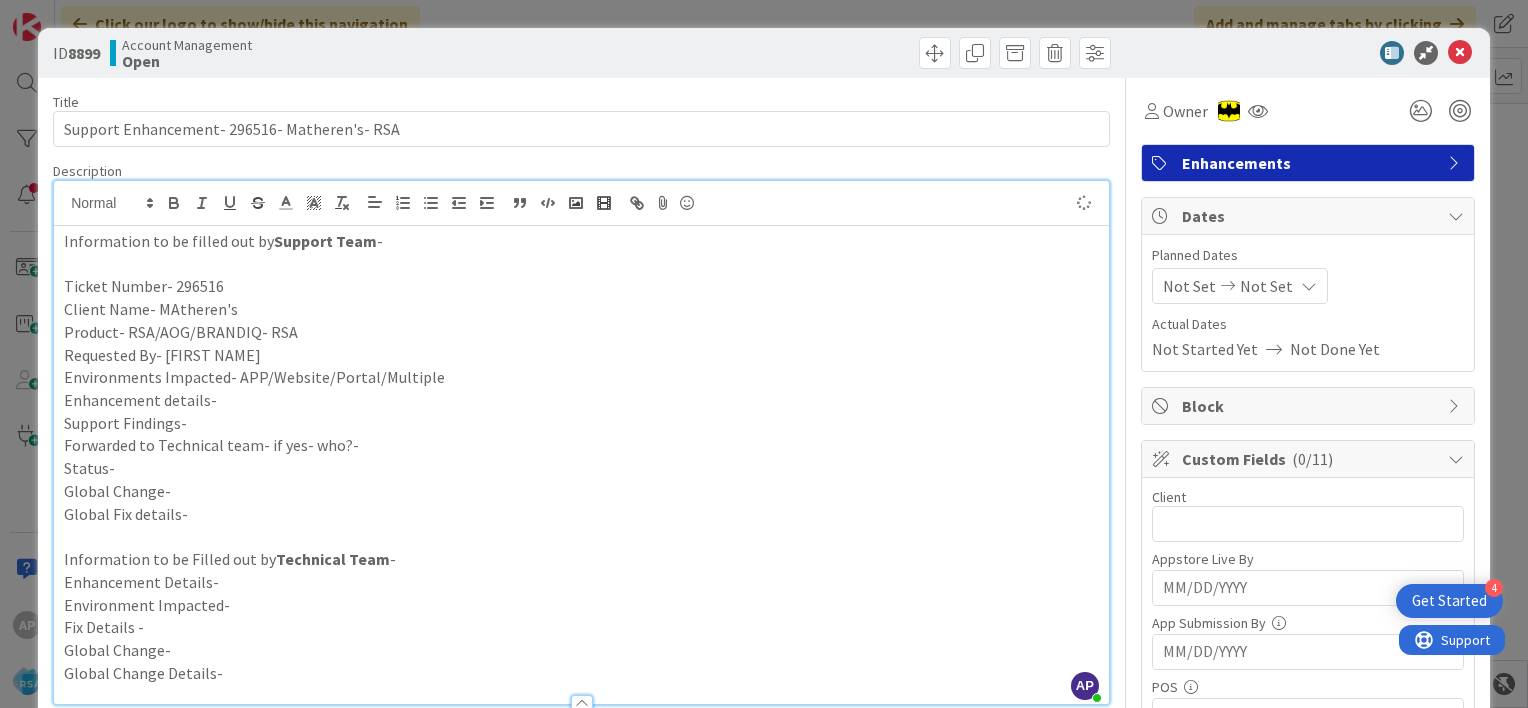 click on "Environments Impacted- APP/Website/Portal/Multiple" at bounding box center (581, 377) 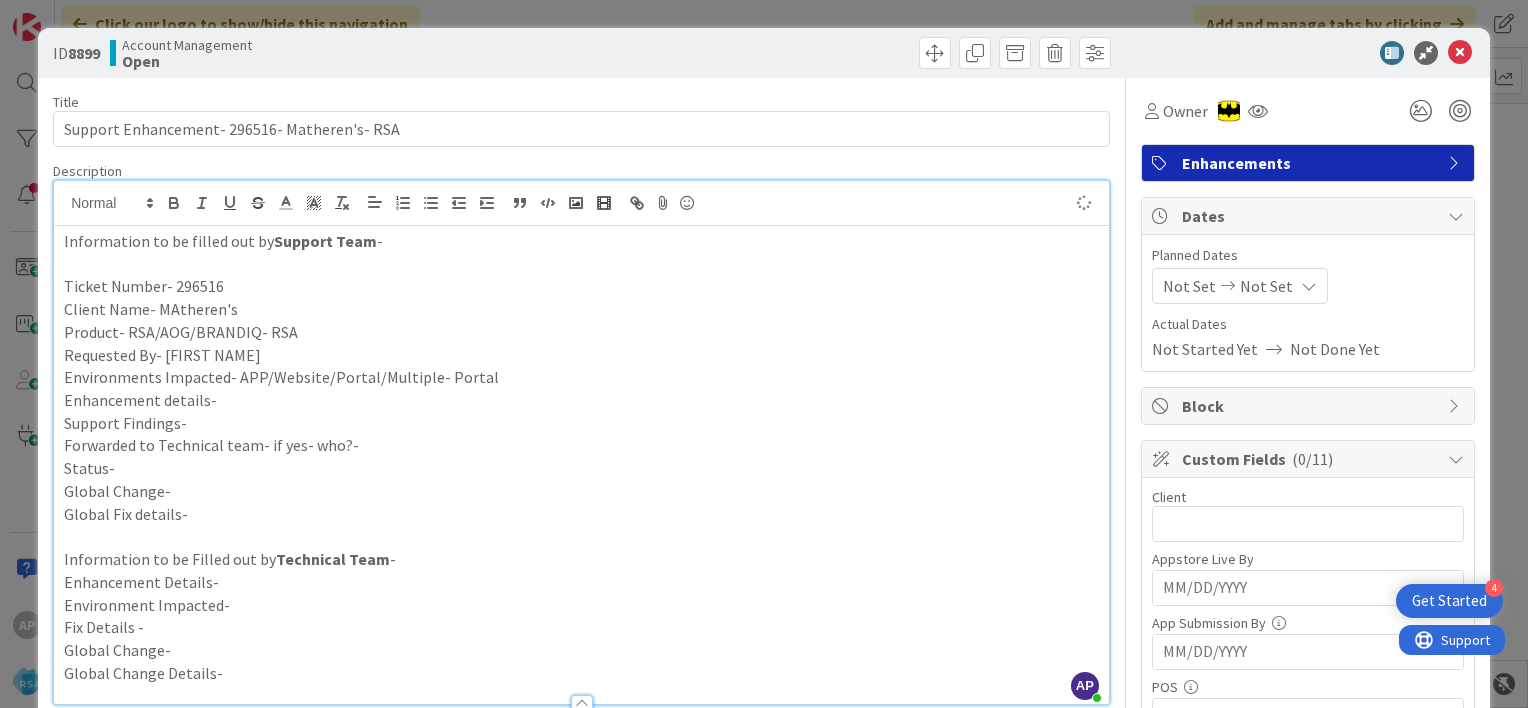 click on "Enhancement details-" at bounding box center (581, 400) 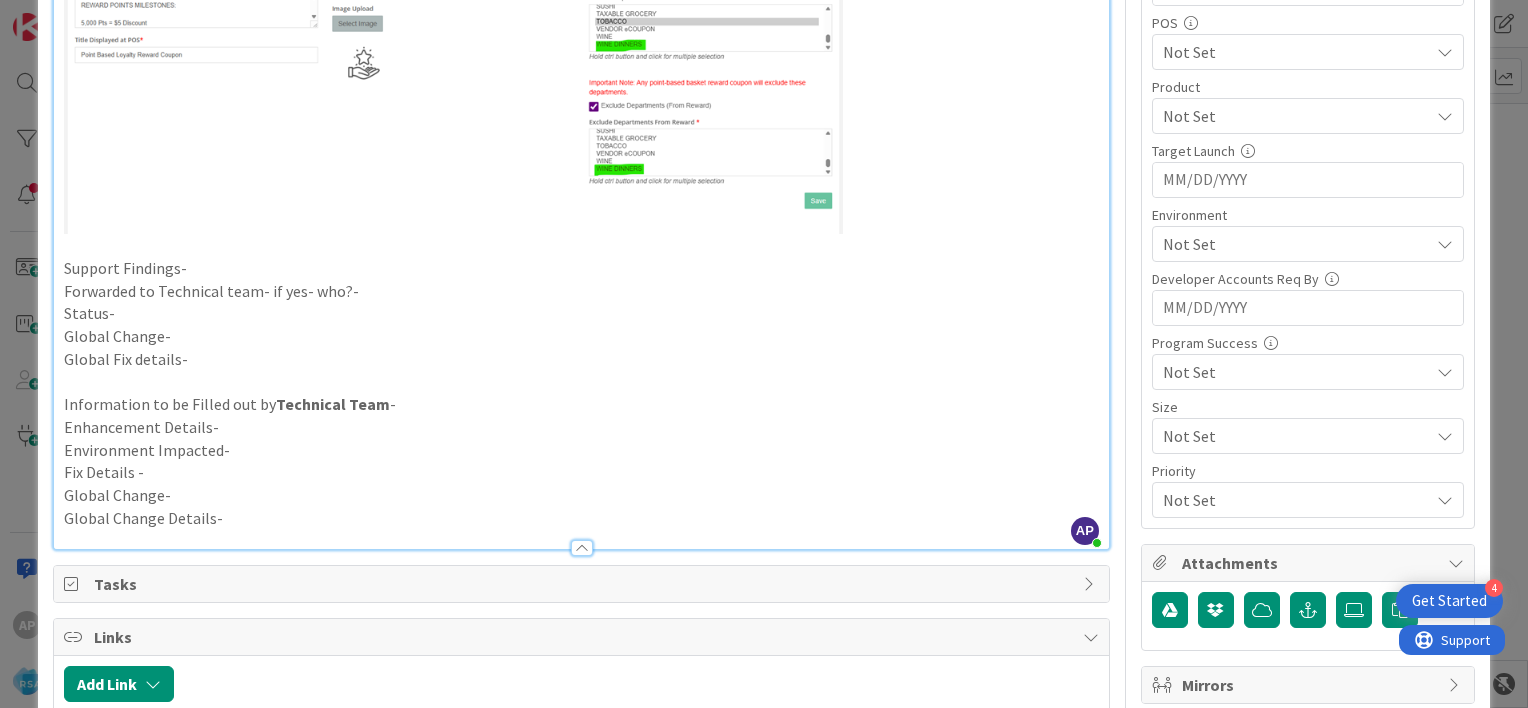 scroll, scrollTop: 665, scrollLeft: 0, axis: vertical 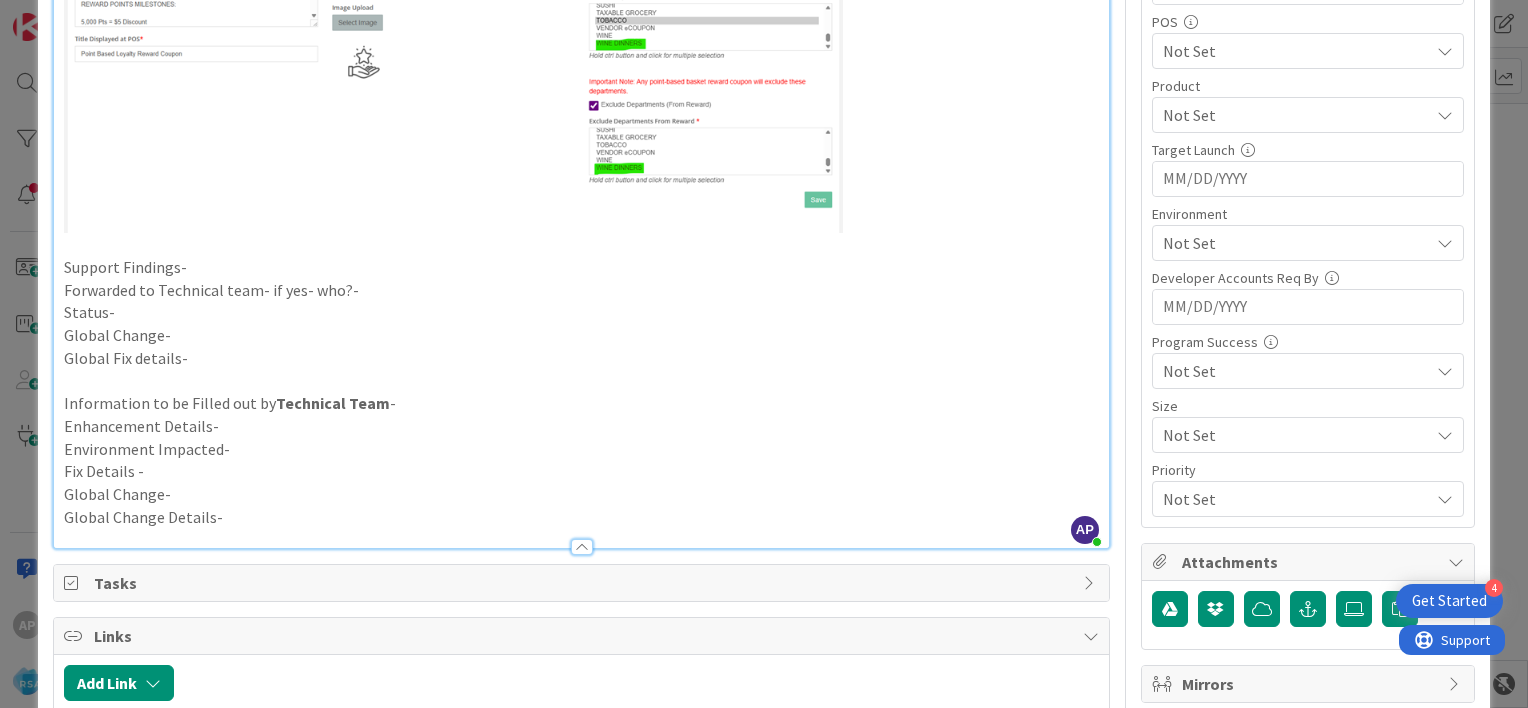 click on "Support Findings-" at bounding box center (581, 267) 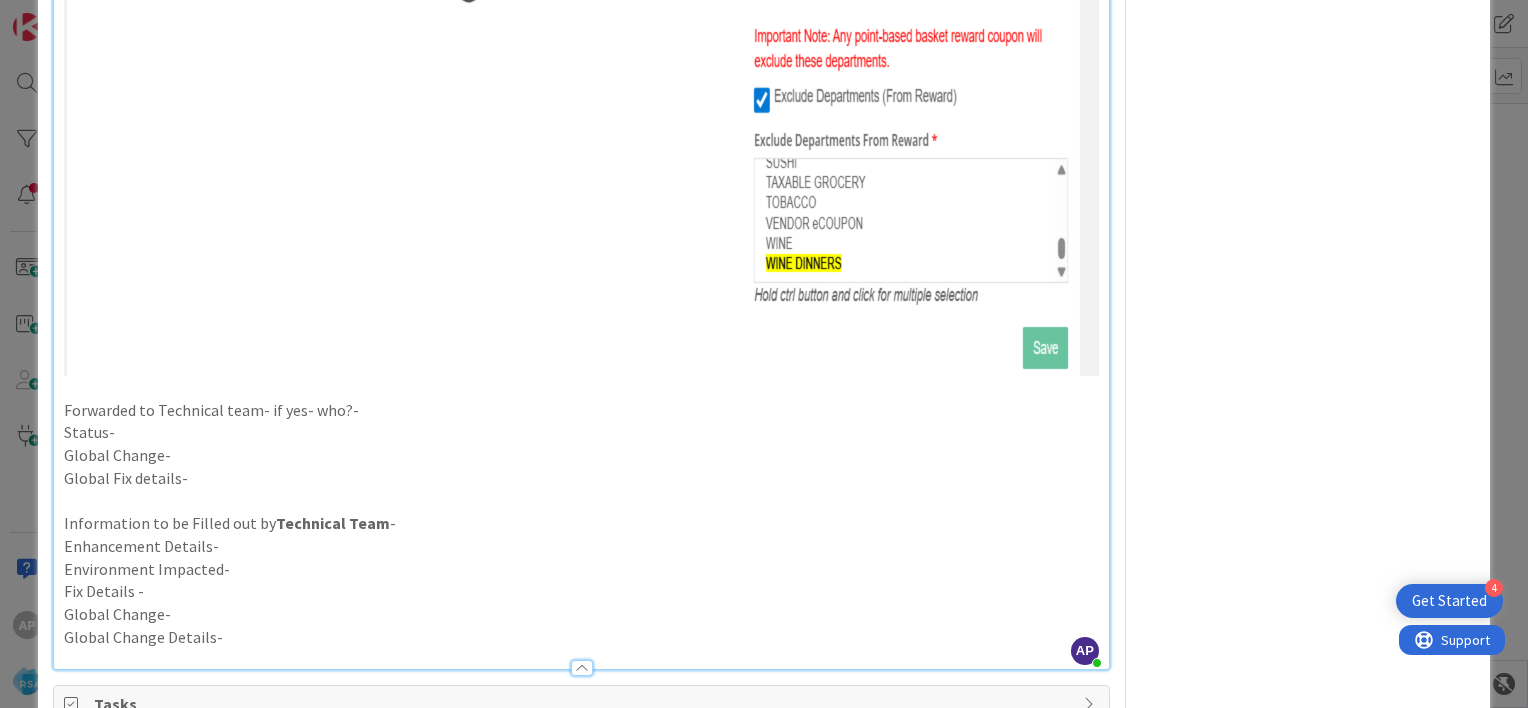 scroll, scrollTop: 1664, scrollLeft: 0, axis: vertical 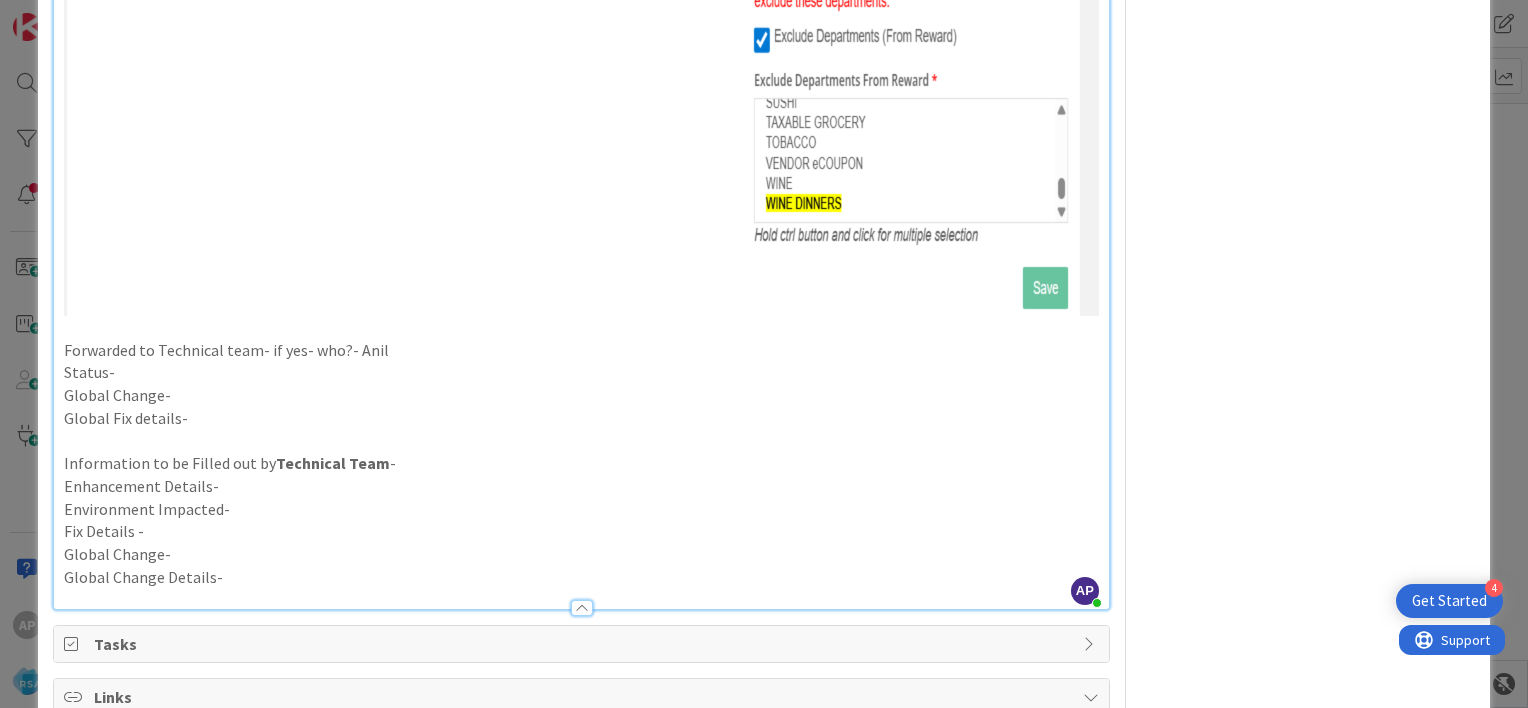 click on "Status-" at bounding box center (581, 372) 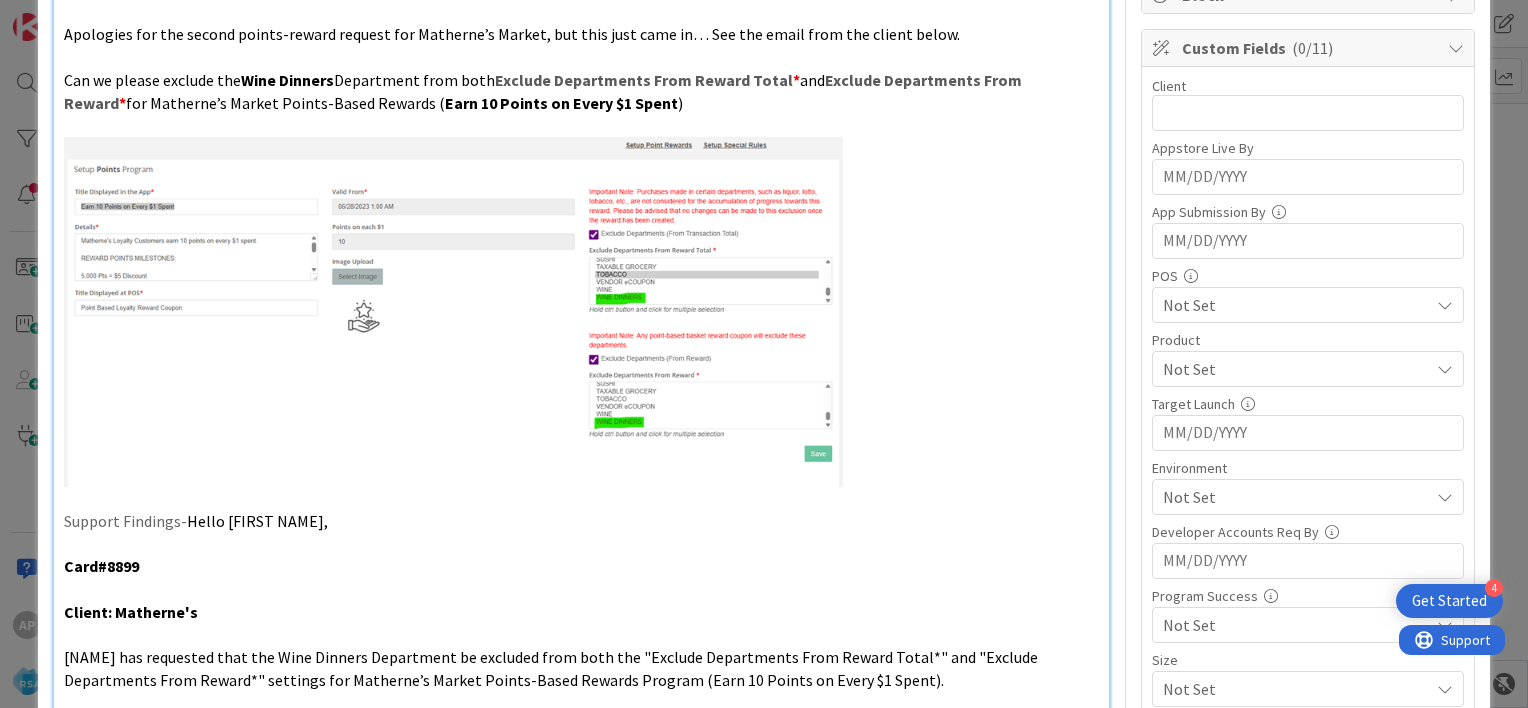 scroll, scrollTop: 410, scrollLeft: 0, axis: vertical 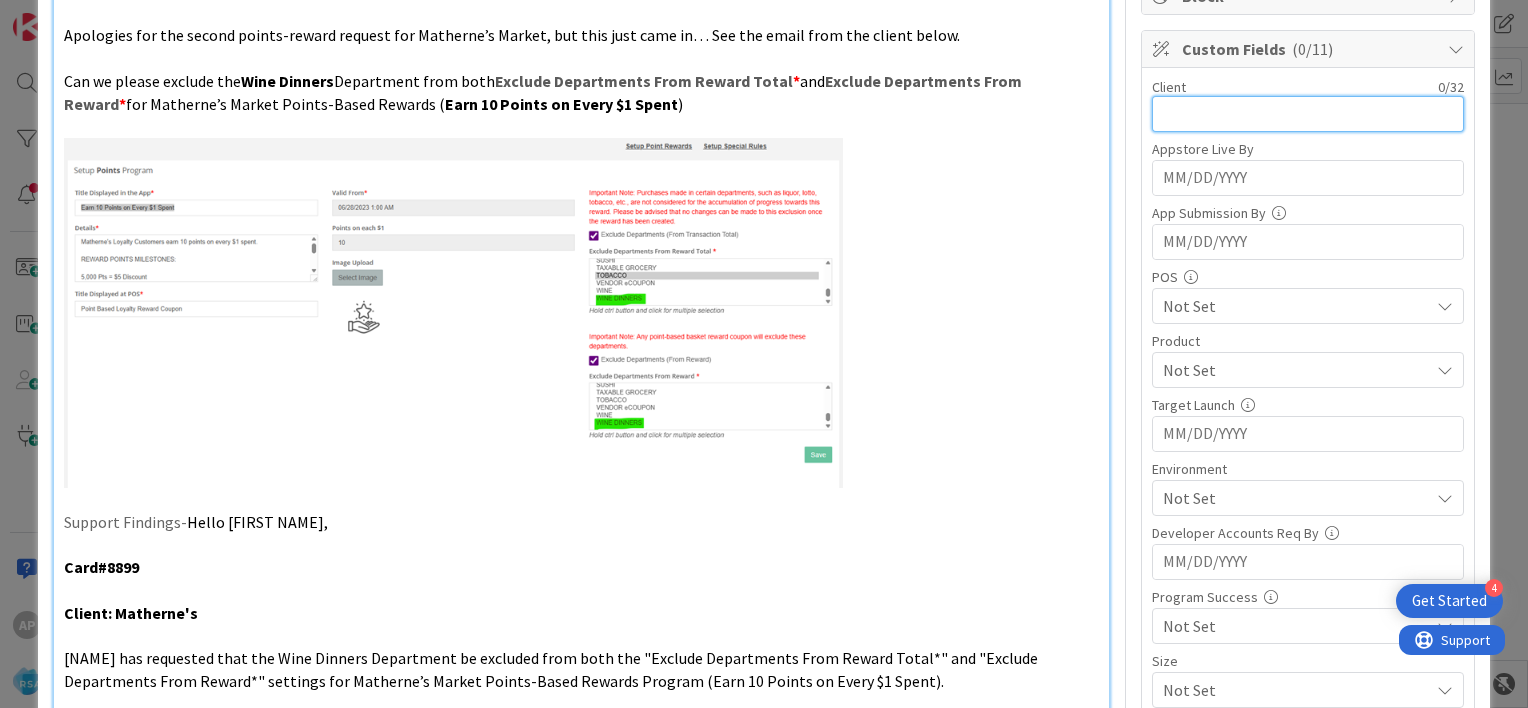click at bounding box center [1308, 114] 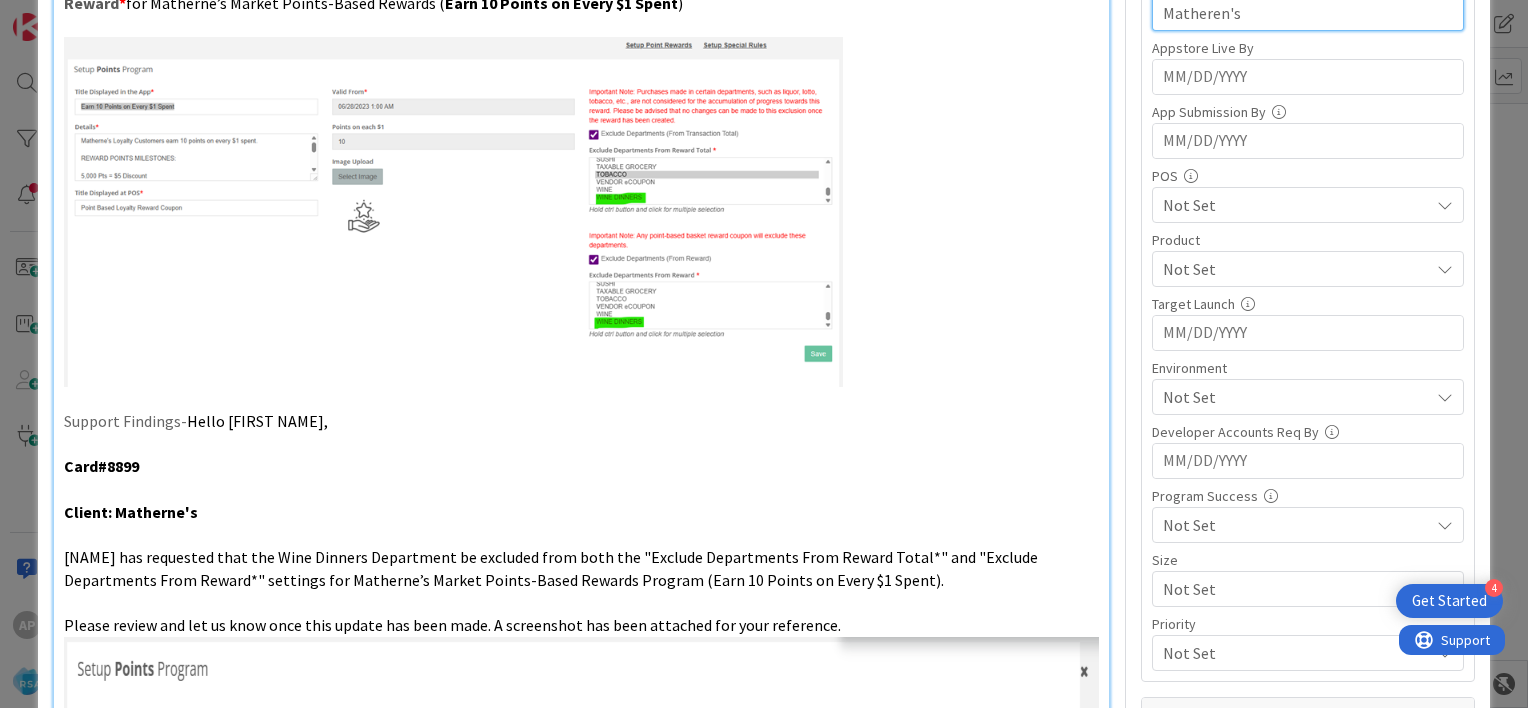 scroll, scrollTop: 516, scrollLeft: 0, axis: vertical 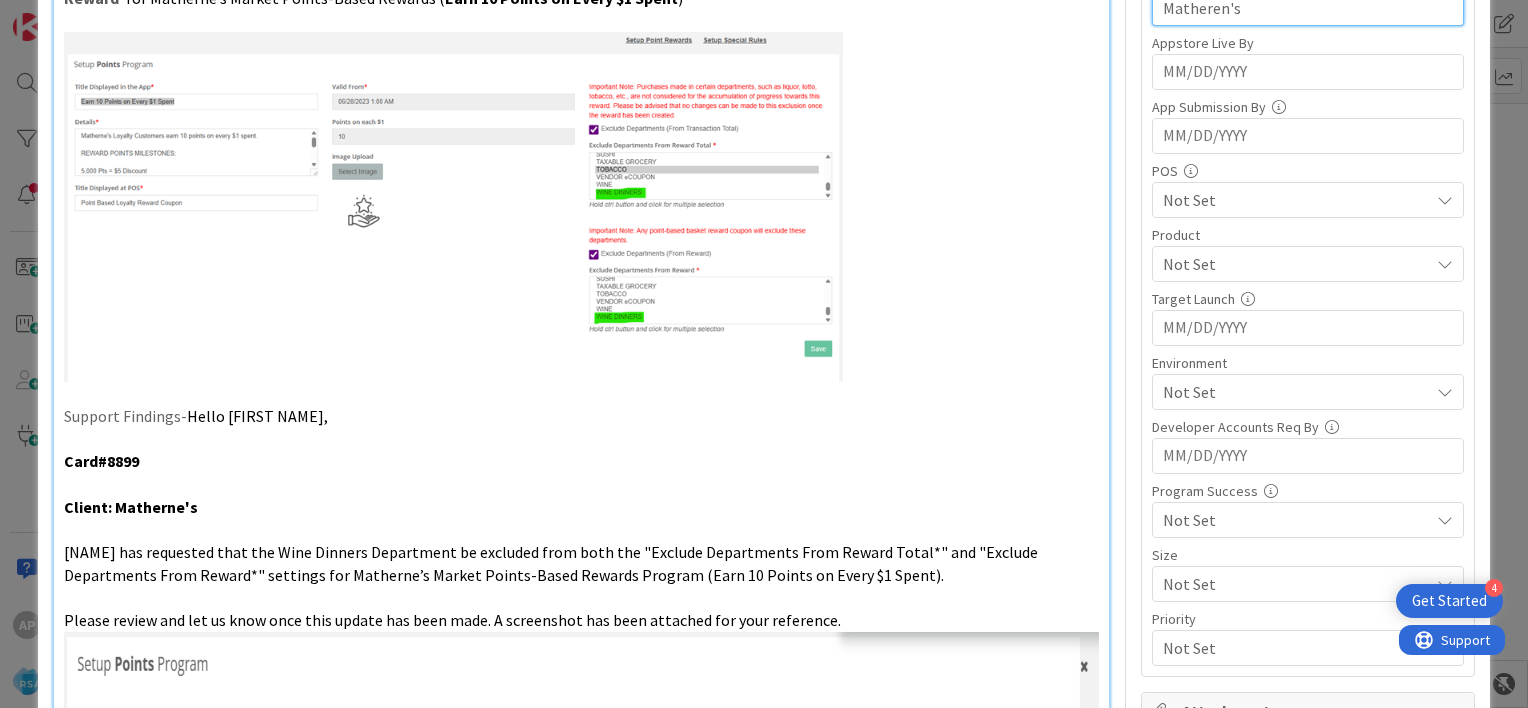 type on "Matheren's" 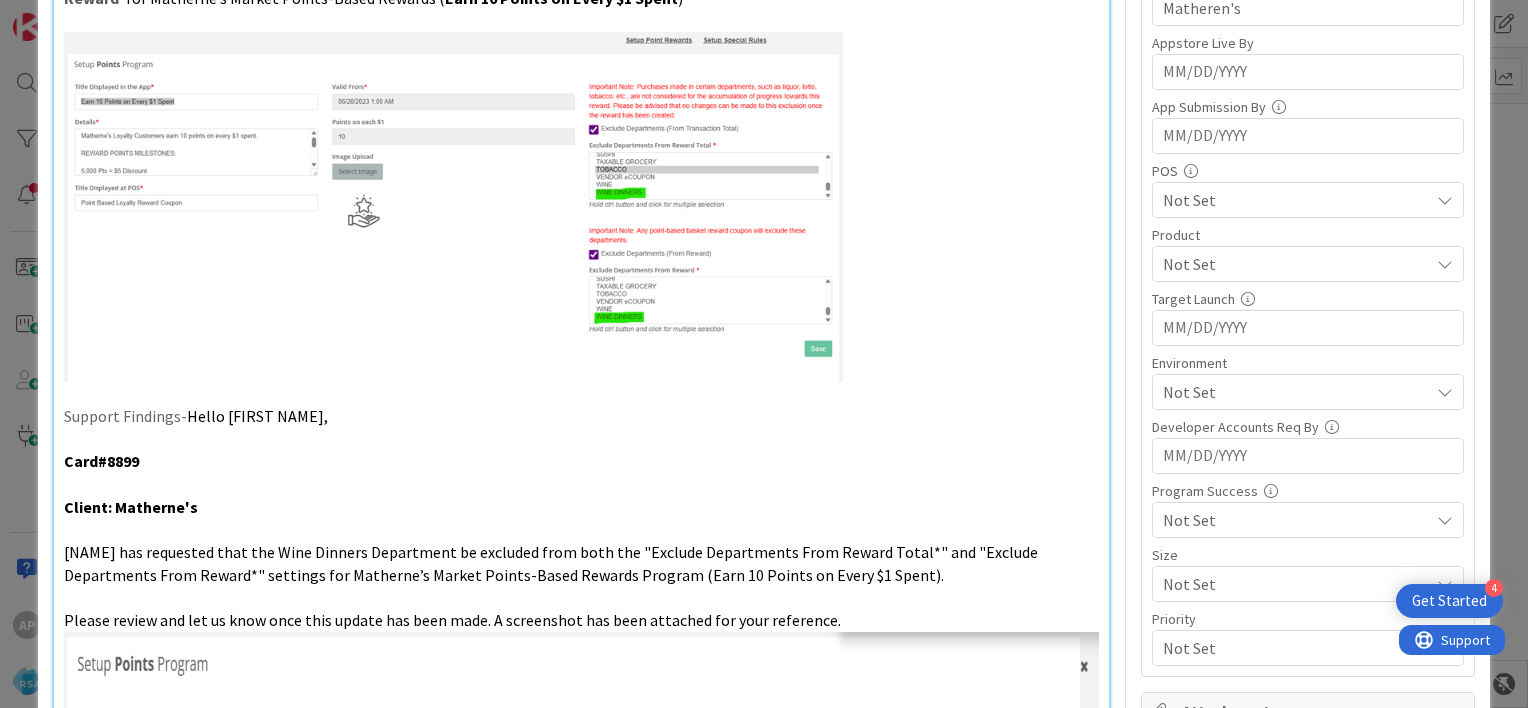 click on "Not Set" at bounding box center [1296, 264] 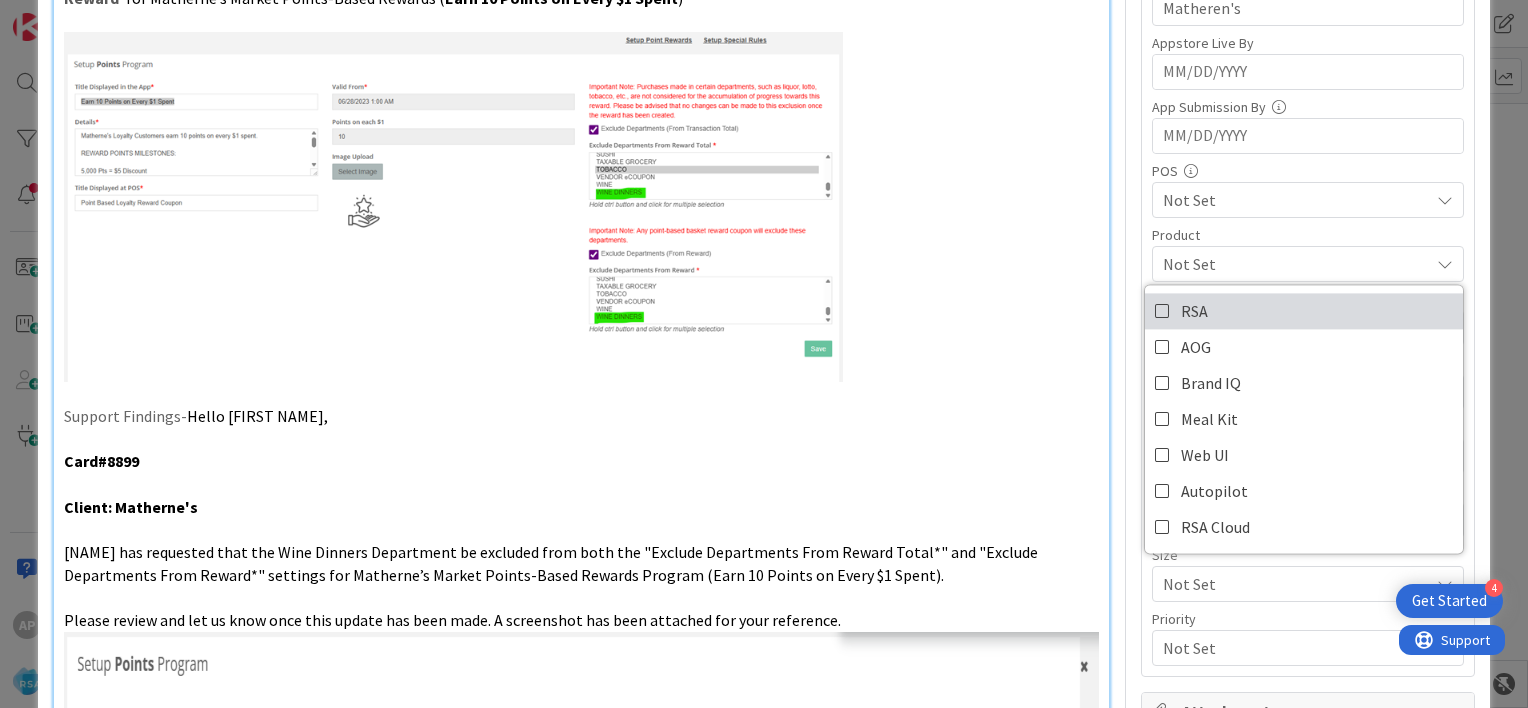 click at bounding box center (1163, 311) 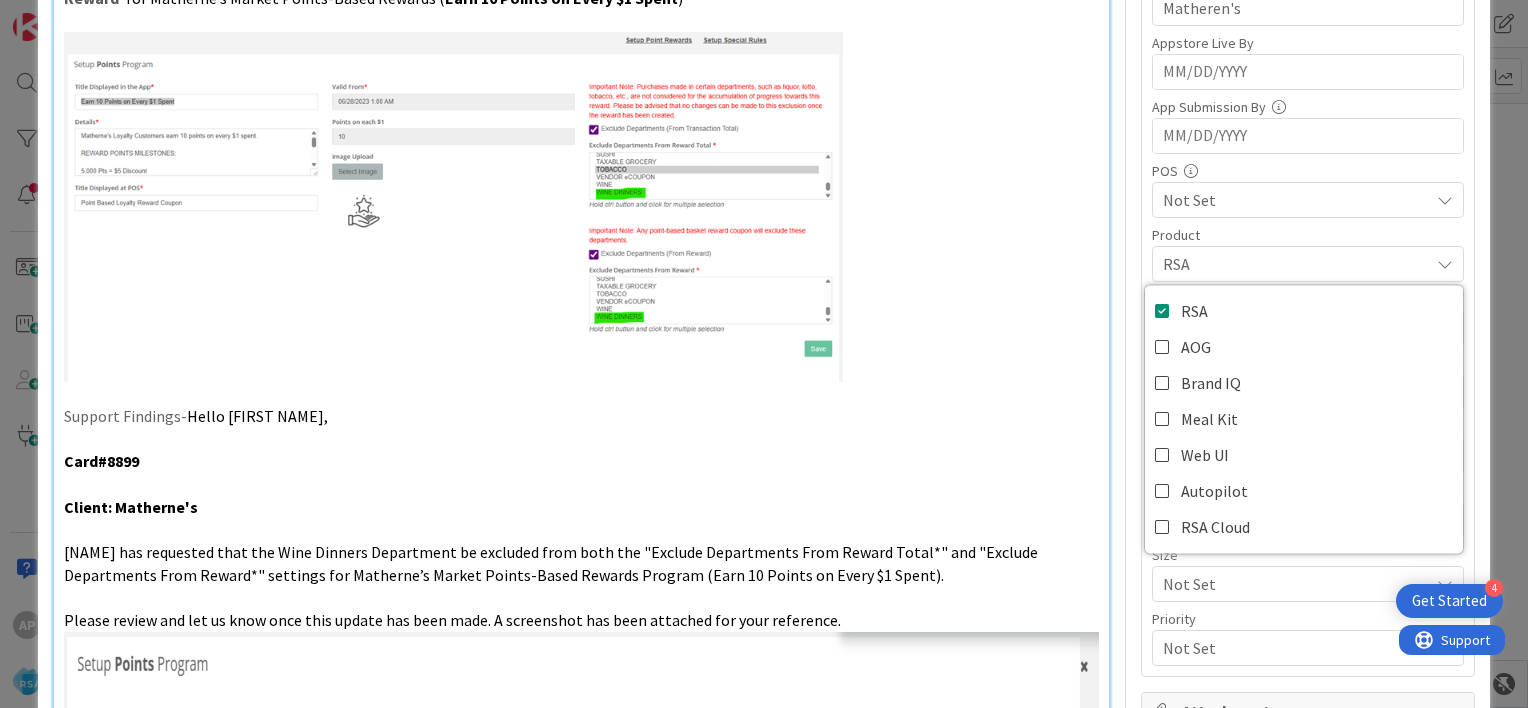 click on "RSA" at bounding box center [1296, 264] 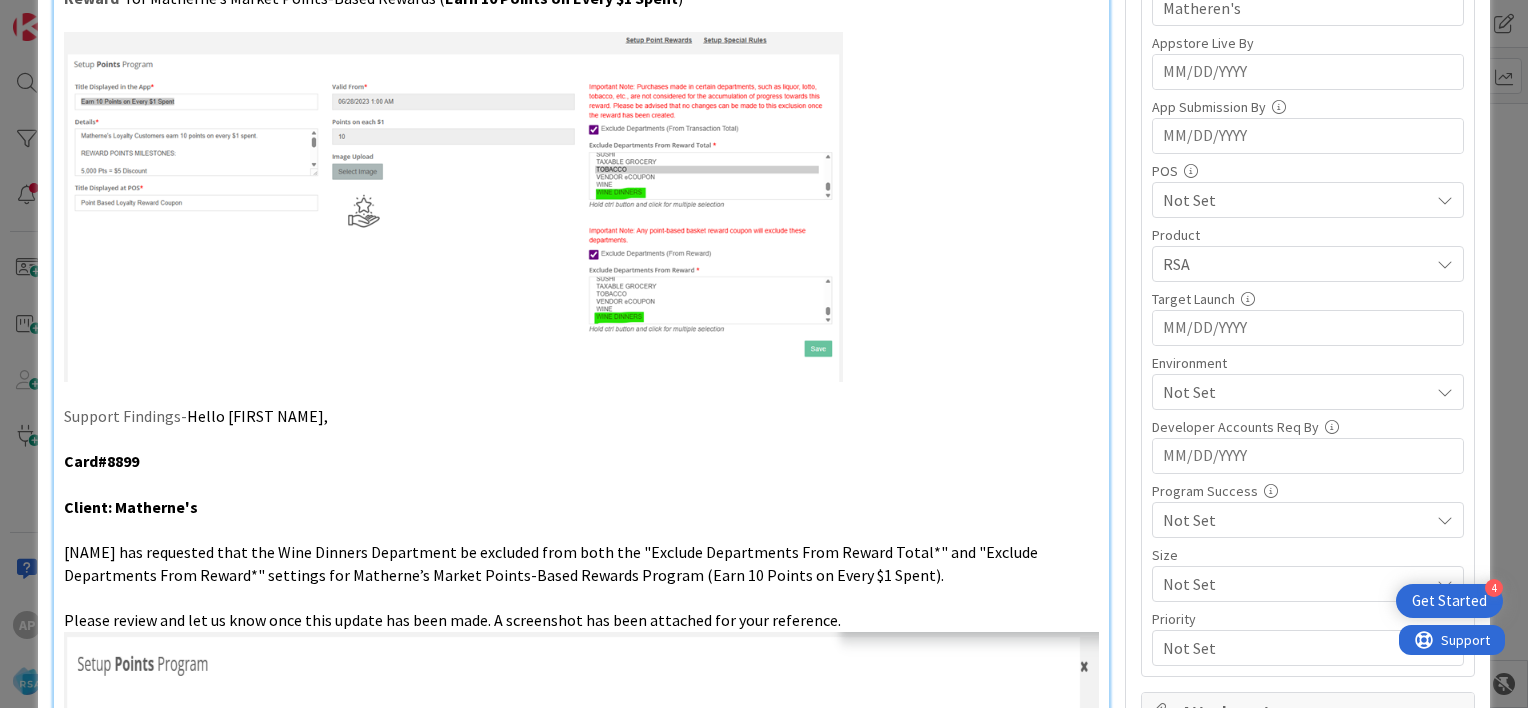 click on "Not Set" at bounding box center (1296, 392) 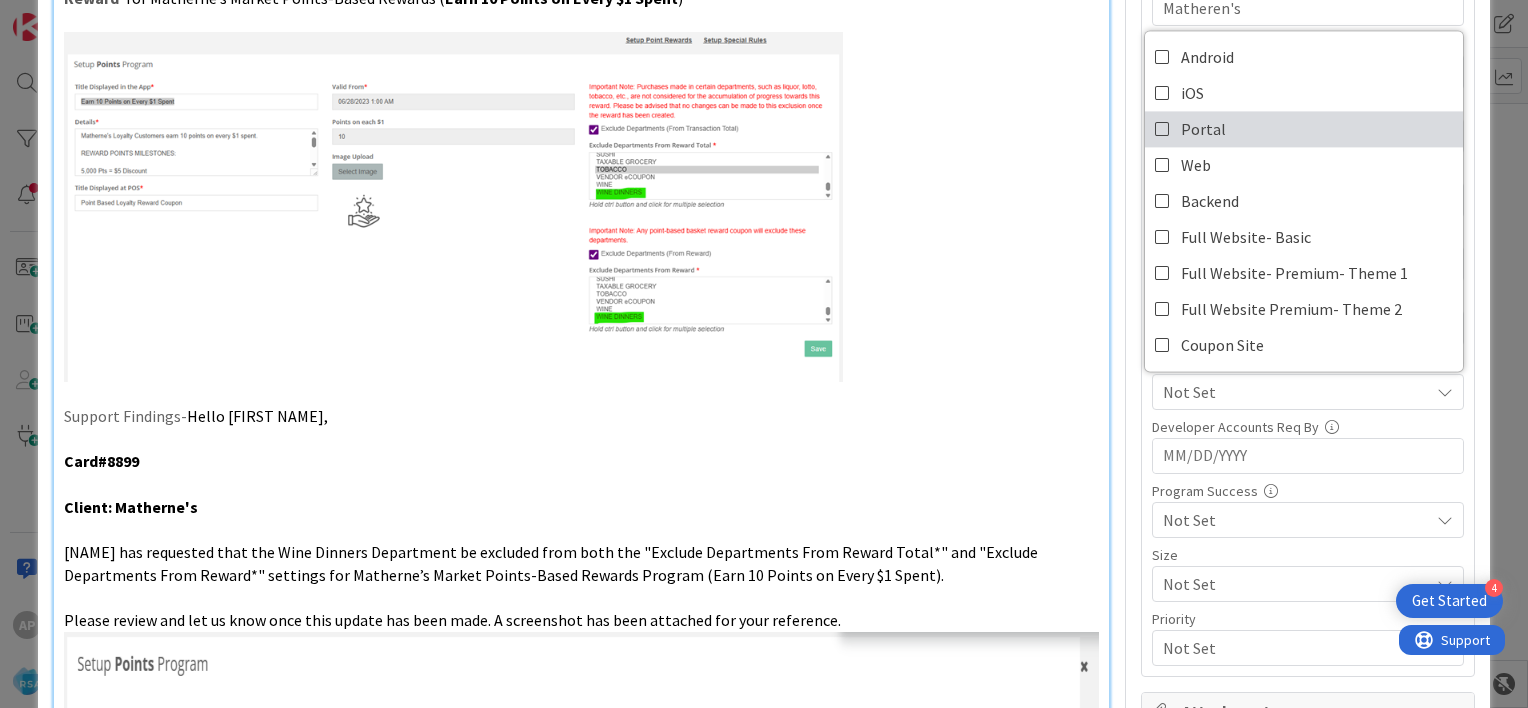 click at bounding box center [1163, 129] 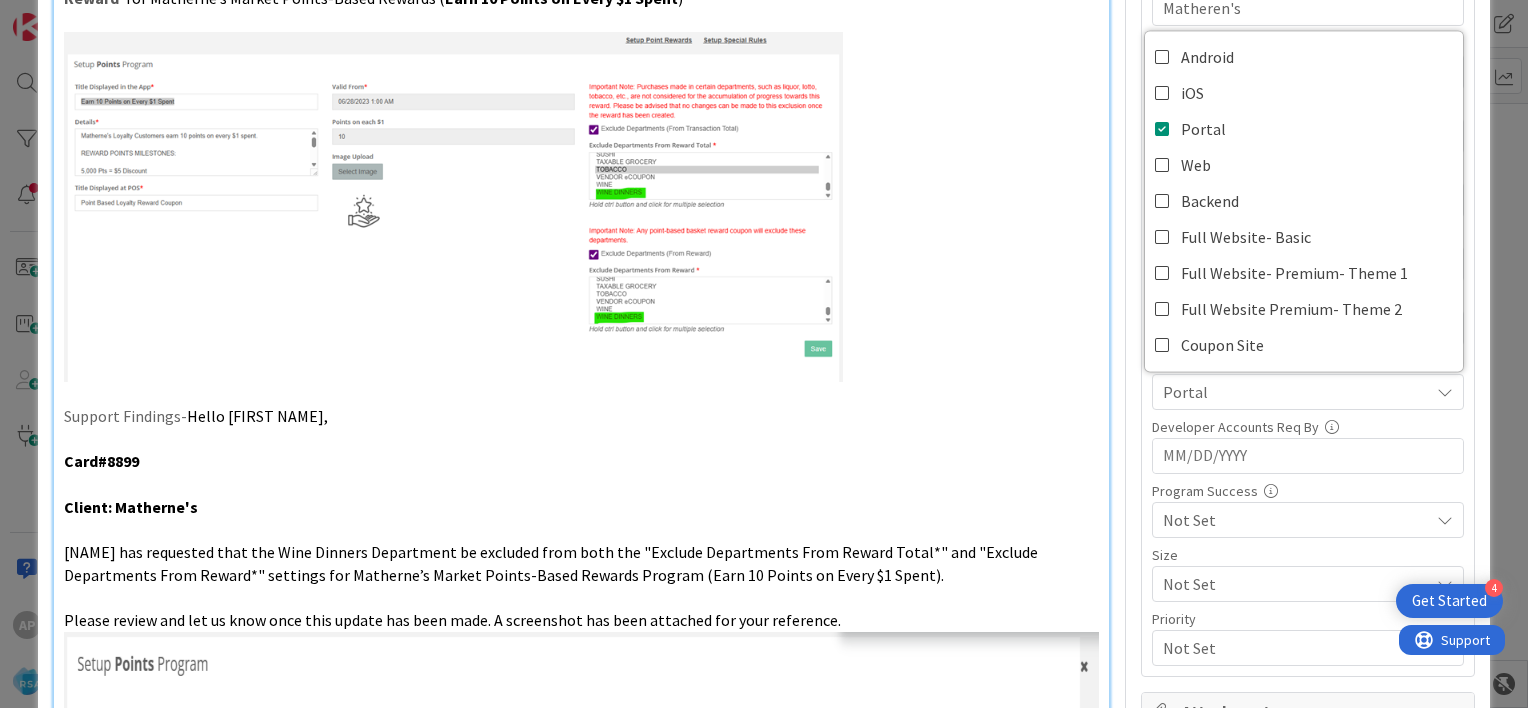 click on "Title 44 / 128 Support Enhancement- 296516- [LAST NAME]'s- RSA Description AP   [FIRST NAME] [LAST NAME] joined  6 m ago Information to be filled out by  Support Team - Ticket Number- 296516 Client Name- MAtheren's Product- RSA/AOG/BRANDIQ- RSA Requested By- [FIRST NAME] Environments Impacted- APP/Website/Portal/Multiple- Portal Enhancement details-  Hi Team,   Apologies for the second points-reward request for Matherne’s Market, but this just came in… See the email from the client below.   Can we please exclude the  Wine Dinners  Department from both  Exclude Departments From Reward Total  *  and  Exclude Departments From Reward  *  for Matherne’s Market Points-Based Rewards ( Earn 10 Points on Every $1 Spent )   Support Findings-  Hello [FIRST NAME], Card#8899 Client: Matherne's Please review and let us know once this update has been made. A screenshot has been attached for your reference. Forwarded to Technical team- if yes- who?- [FIRST NAME] Status- Forwarded to [FIRST NAME] Global Change- Global Fix details- Information to be Filled out by  -" at bounding box center [764, 865] 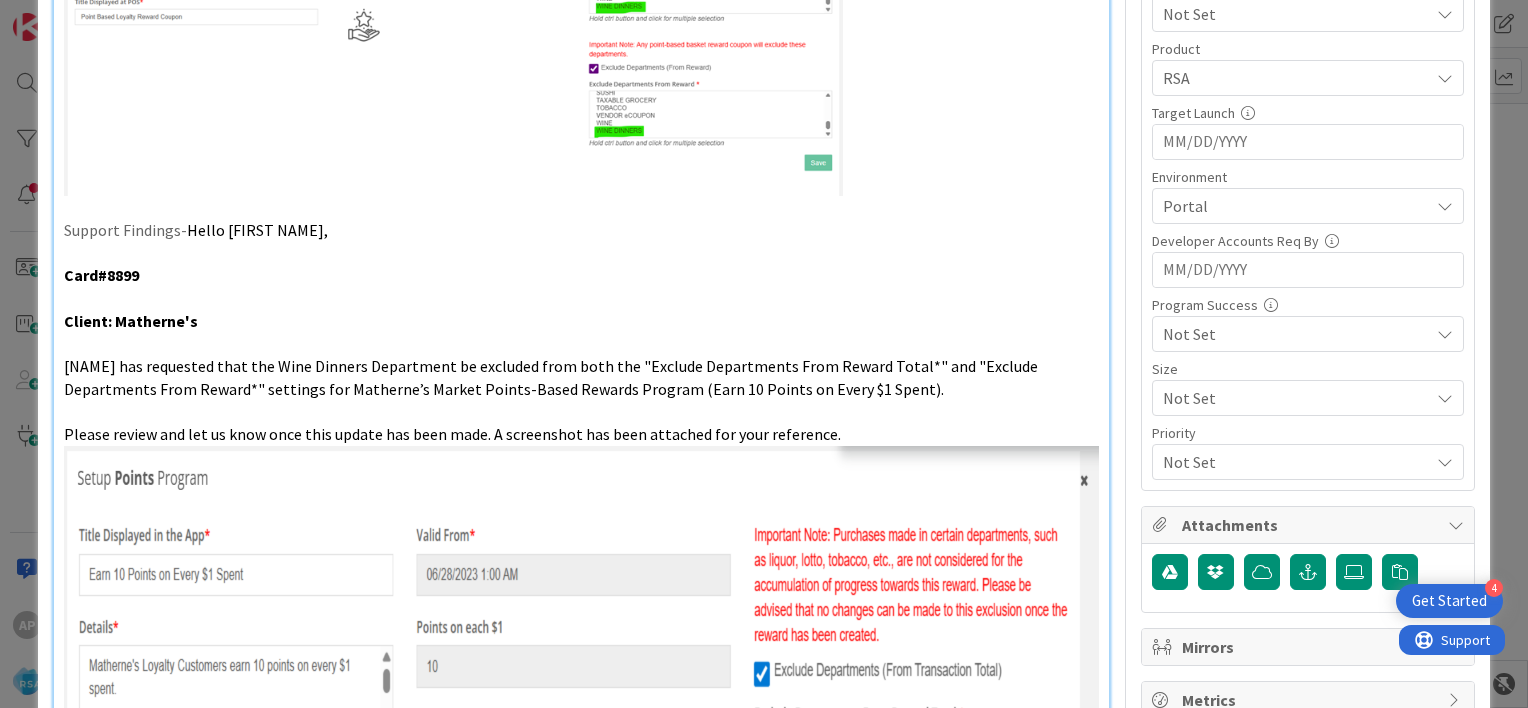 scroll, scrollTop: 0, scrollLeft: 0, axis: both 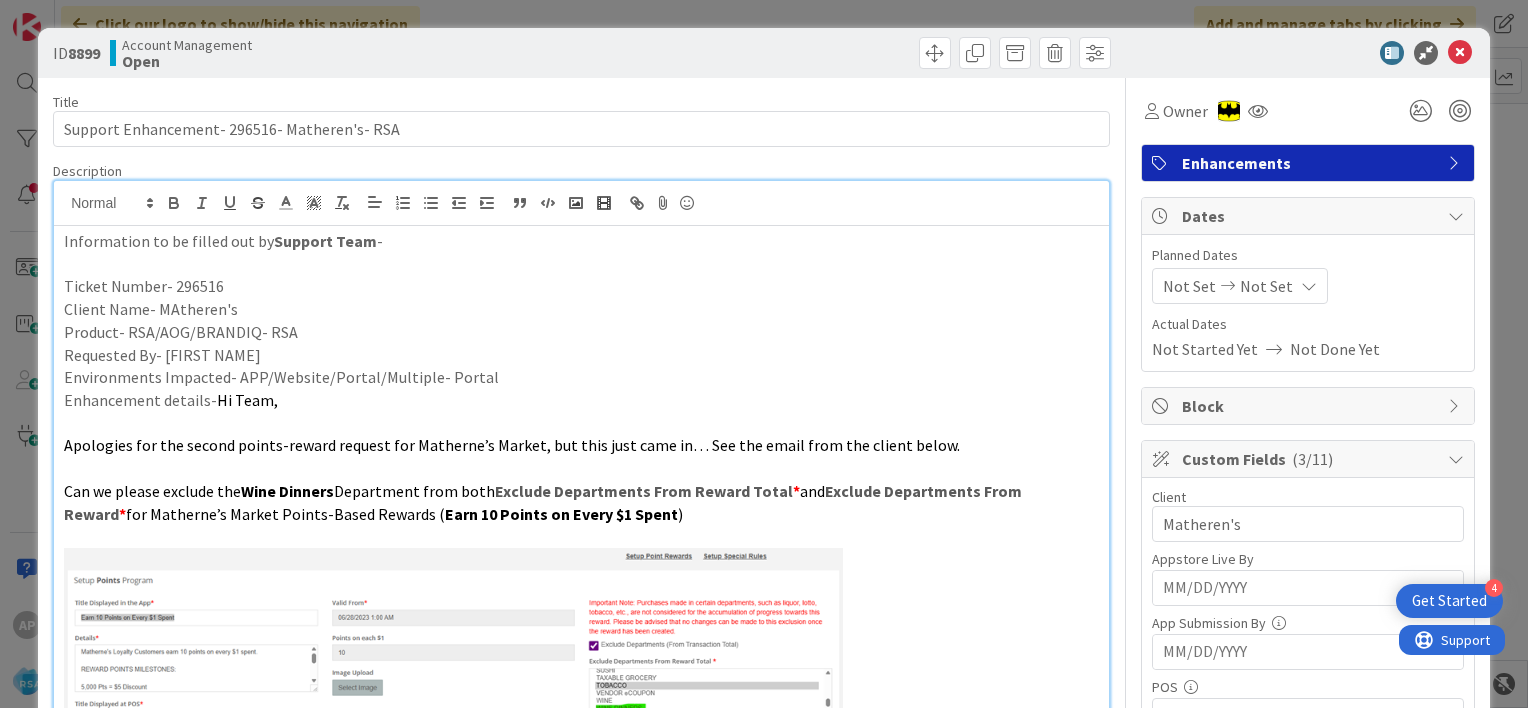 click on "Not Set" at bounding box center (1189, 286) 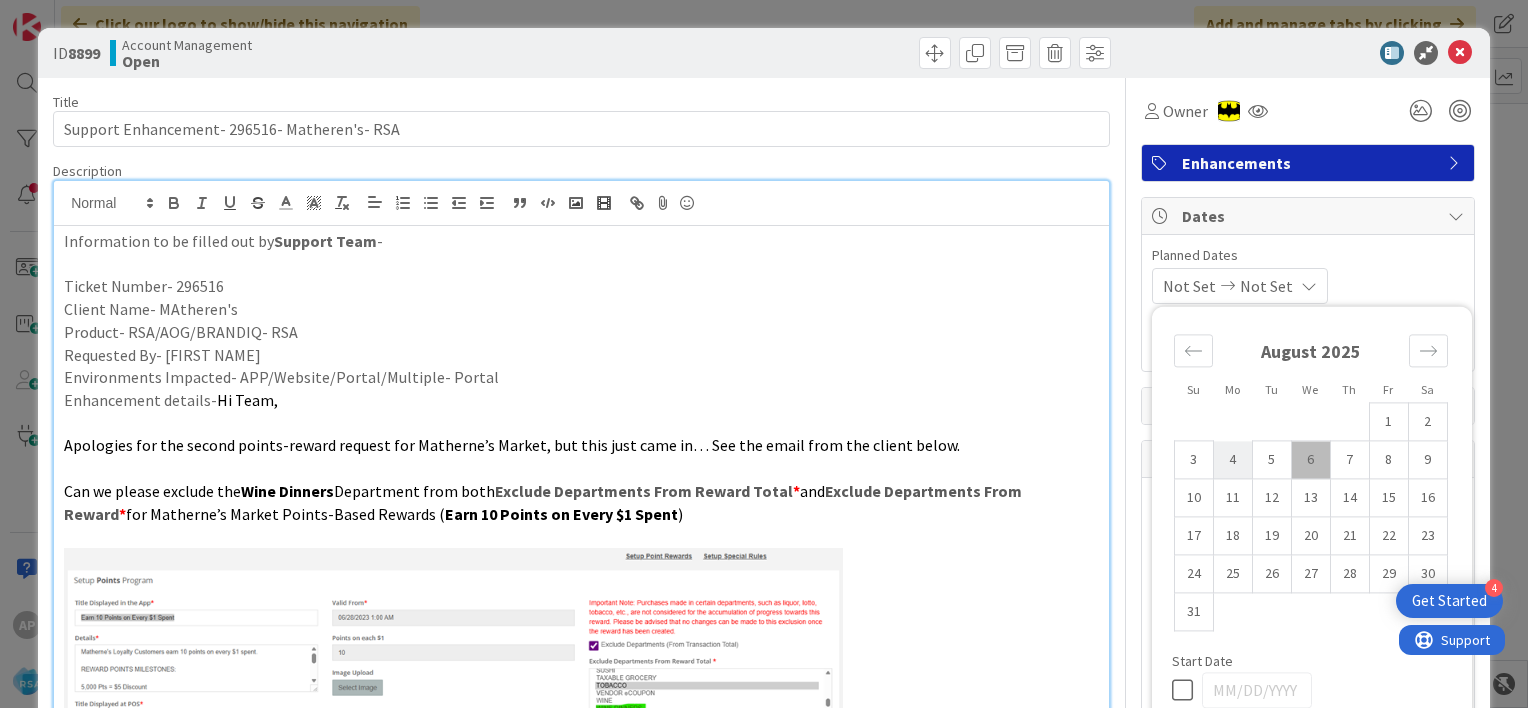 click on "4" at bounding box center (1232, 460) 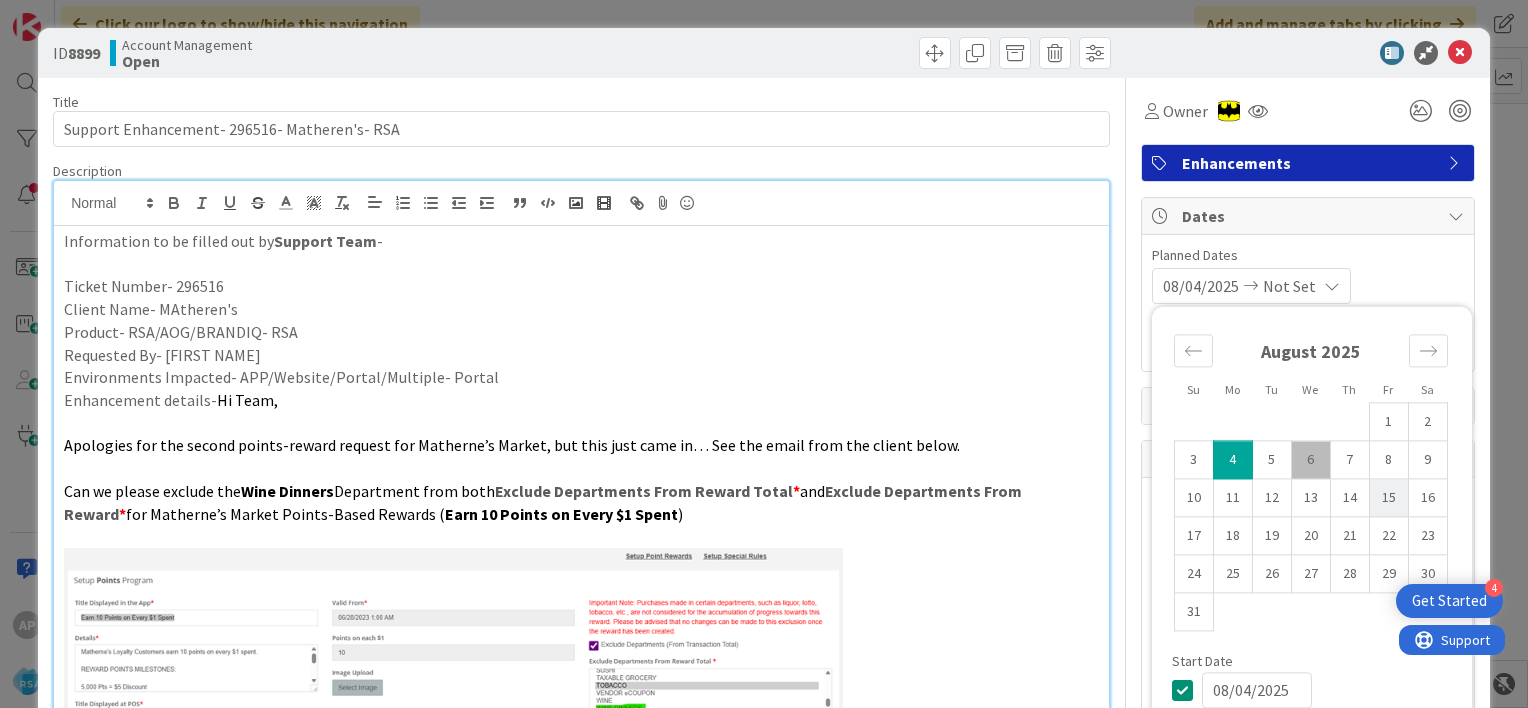 click on "15" at bounding box center [1388, 498] 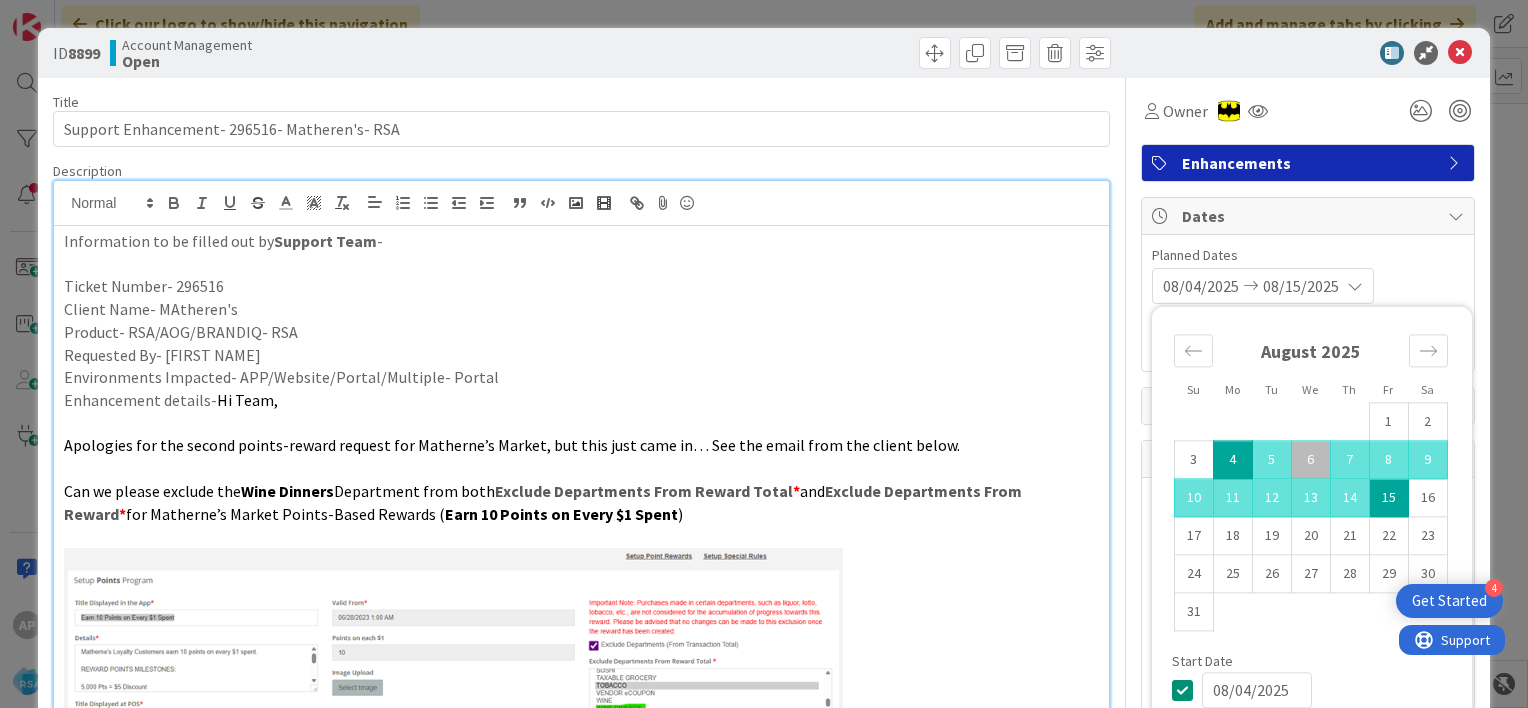click on "Title 44 / 128 Support Enhancement- 296516- MAtheren's- RSA Description AP Akhil p m joined 7 m ago Information to be filled out by Support Team - Ticket Number- 296516 Client Name- MAtheren's Product- RSA/AOG/BRANDIQ- RSA Requested By- Margaret Environments Impacted- APP/Website/Portal/Multiple- Portal Enhancement details- Hi Team, Apologies for the second points-reward request for Matherne’s Market, but this just came in… See the email from the client below. Can we please exclude the Wine Dinners Department from both Exclude Departments From Reward Total * and Exclude Departments From Reward * for Matherne’s Market Points-Based Rewards ( Earn 10 Points on Every $1 Spent ) Support Findings- Hello Ani, Card#8899 Client: Matherne's Please review and let us know once this update has been made. A screenshot has been attached for your reference. Forwarded to Technical team- if yes- who?- Anil Status- Forwarded to Anil Global Change- Global Fix details- Information to be Filled out by -" at bounding box center [764, 1381] 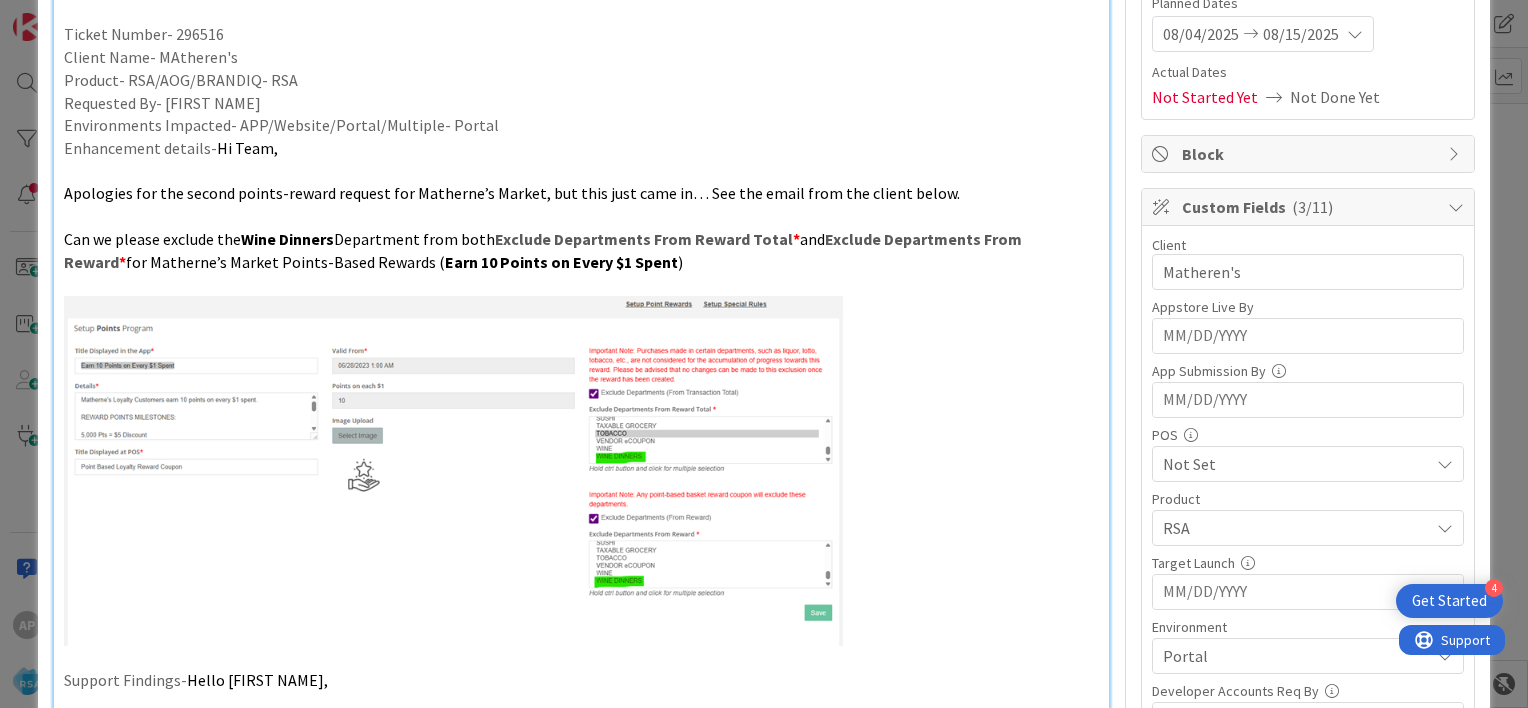 scroll, scrollTop: 0, scrollLeft: 0, axis: both 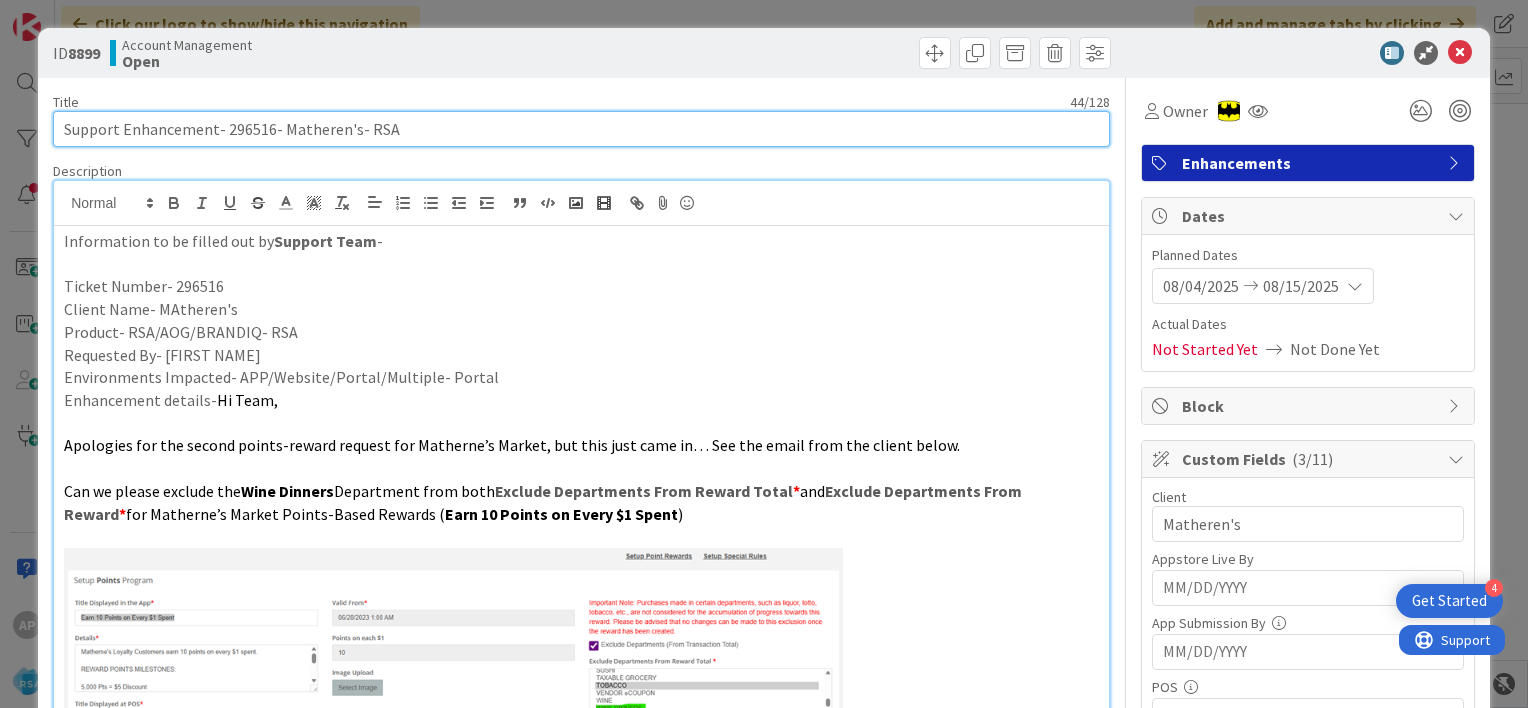 drag, startPoint x: 226, startPoint y: 125, endPoint x: 351, endPoint y: 136, distance: 125.48307 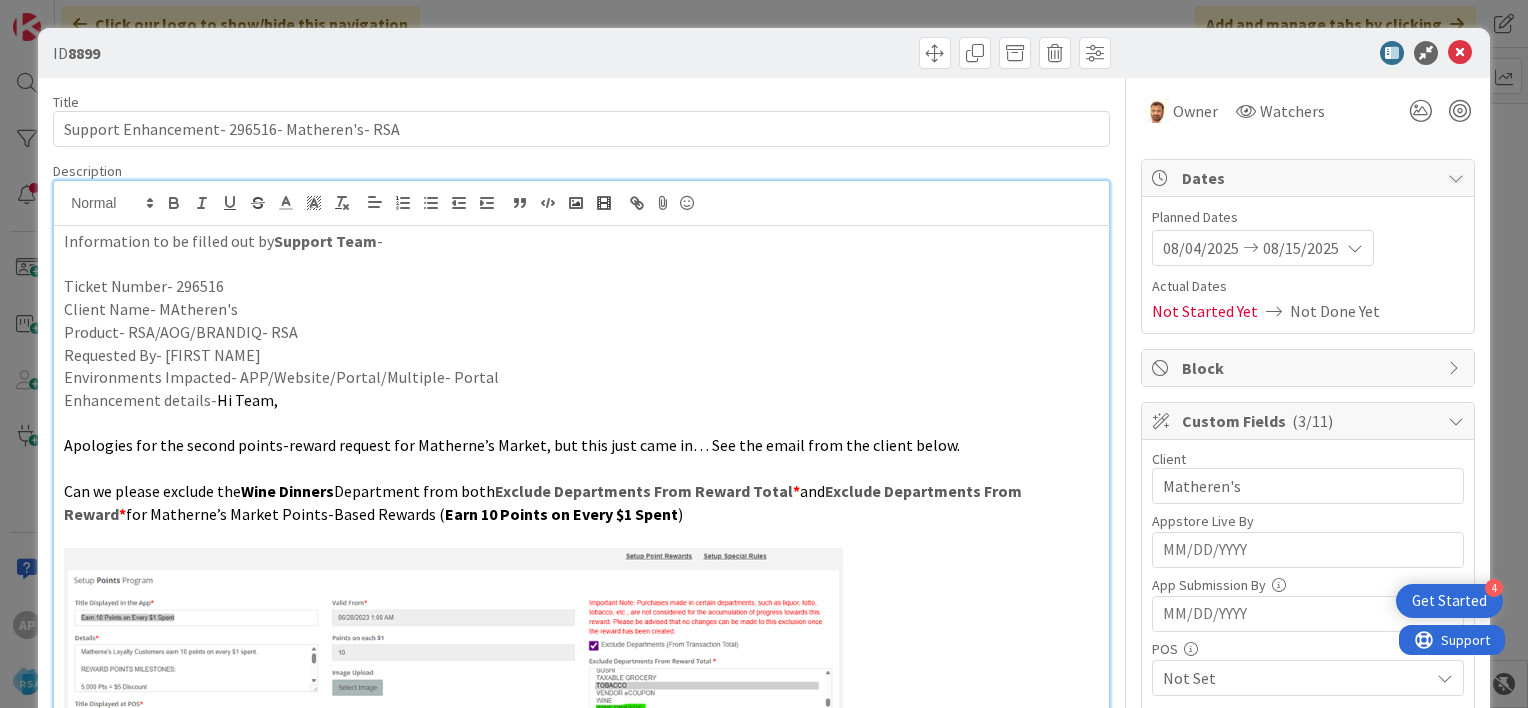 click at bounding box center [1460, 53] 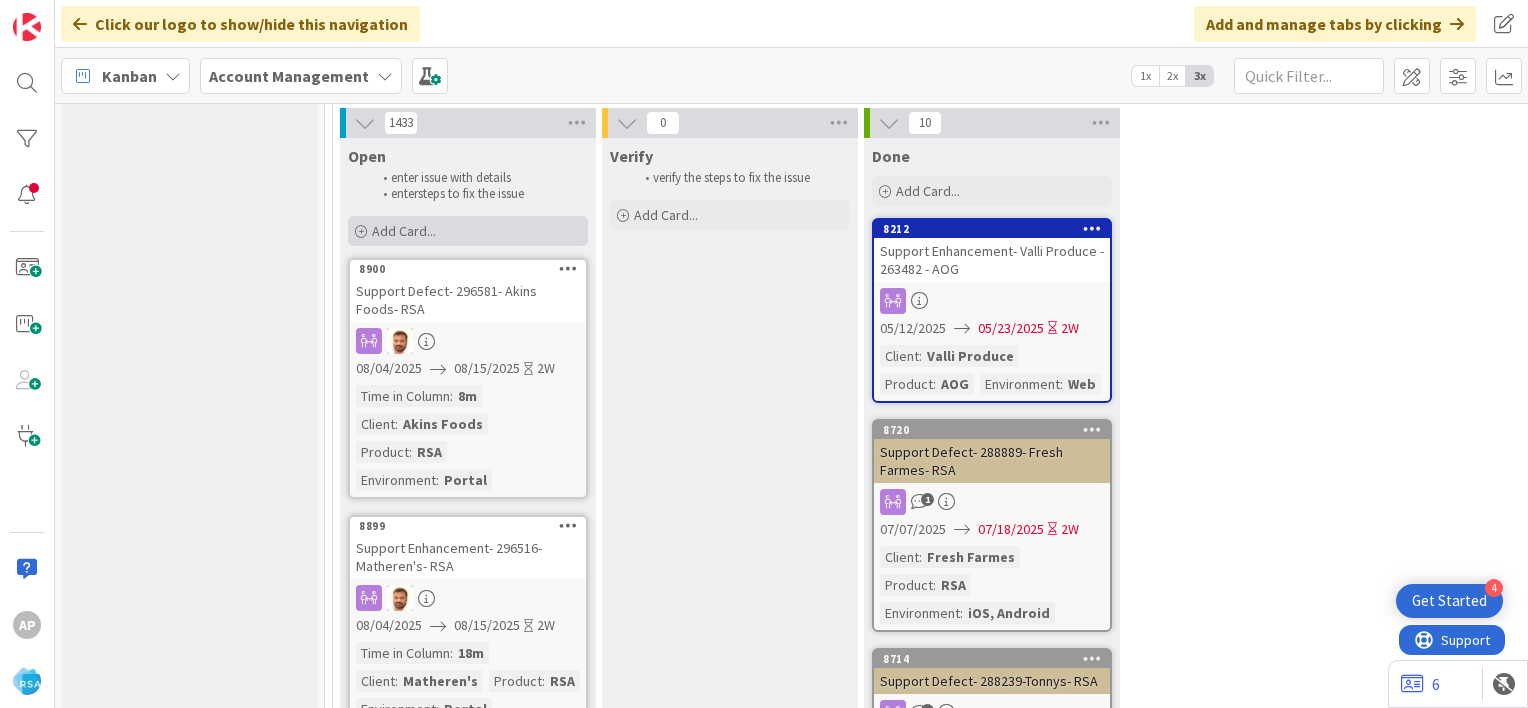 scroll, scrollTop: 0, scrollLeft: 0, axis: both 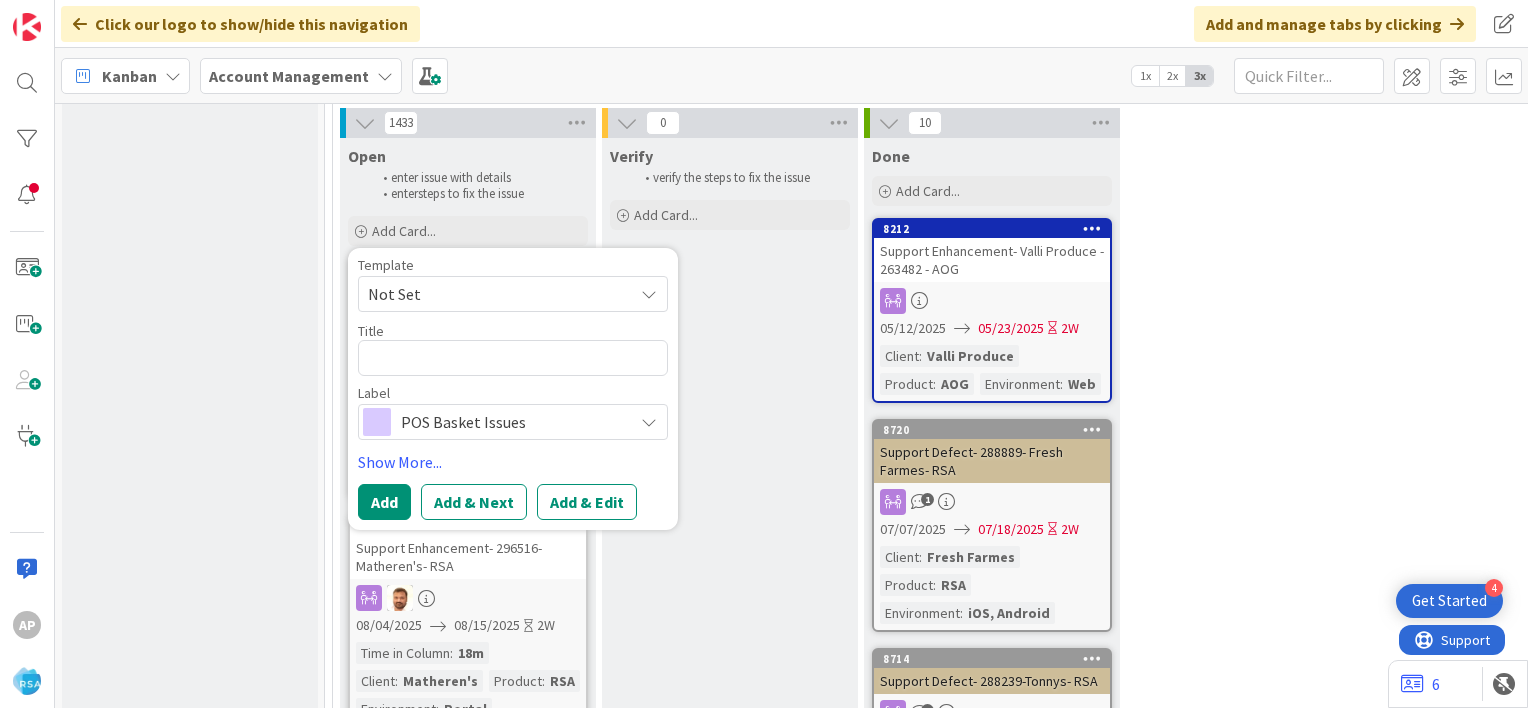 click on "Not Set" at bounding box center (493, 294) 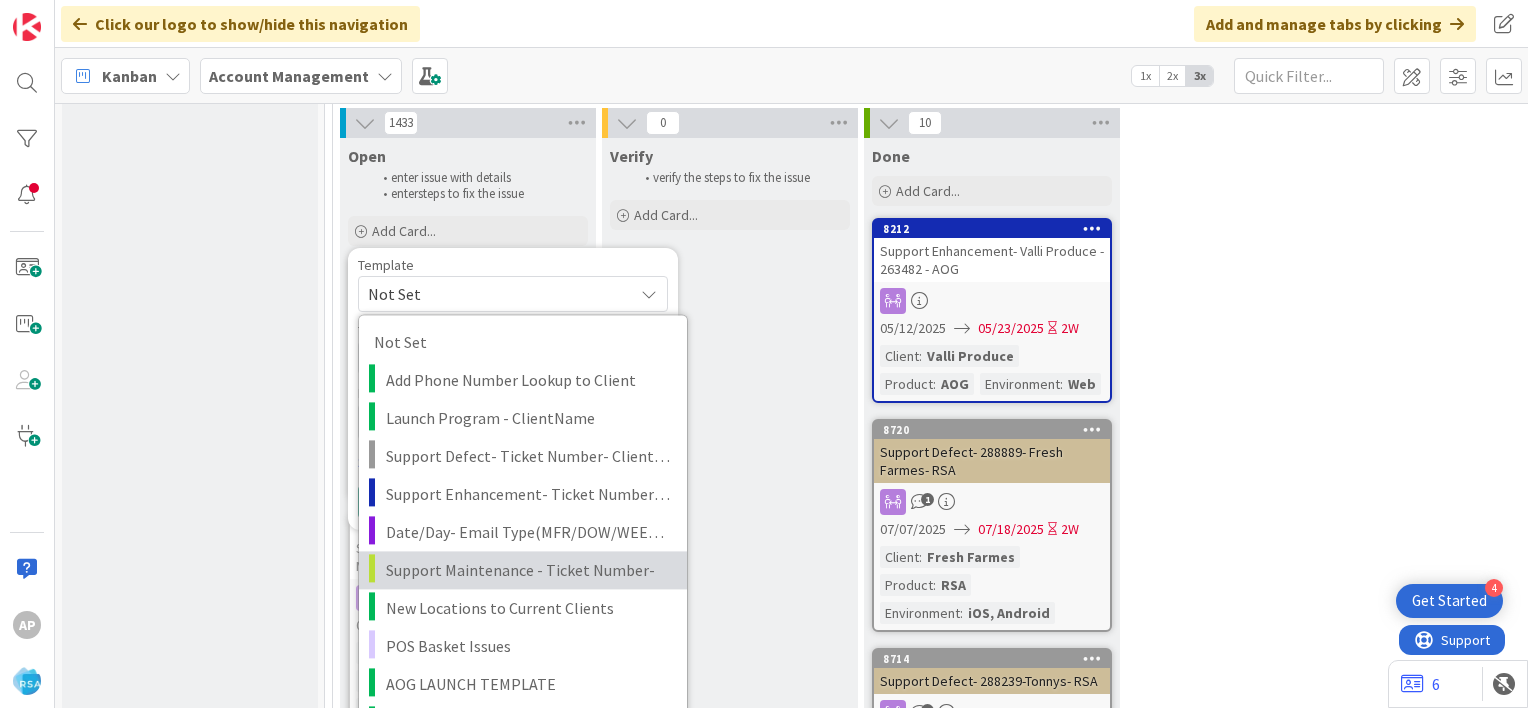 click on "Support Maintenance - Ticket Number-" at bounding box center [529, 571] 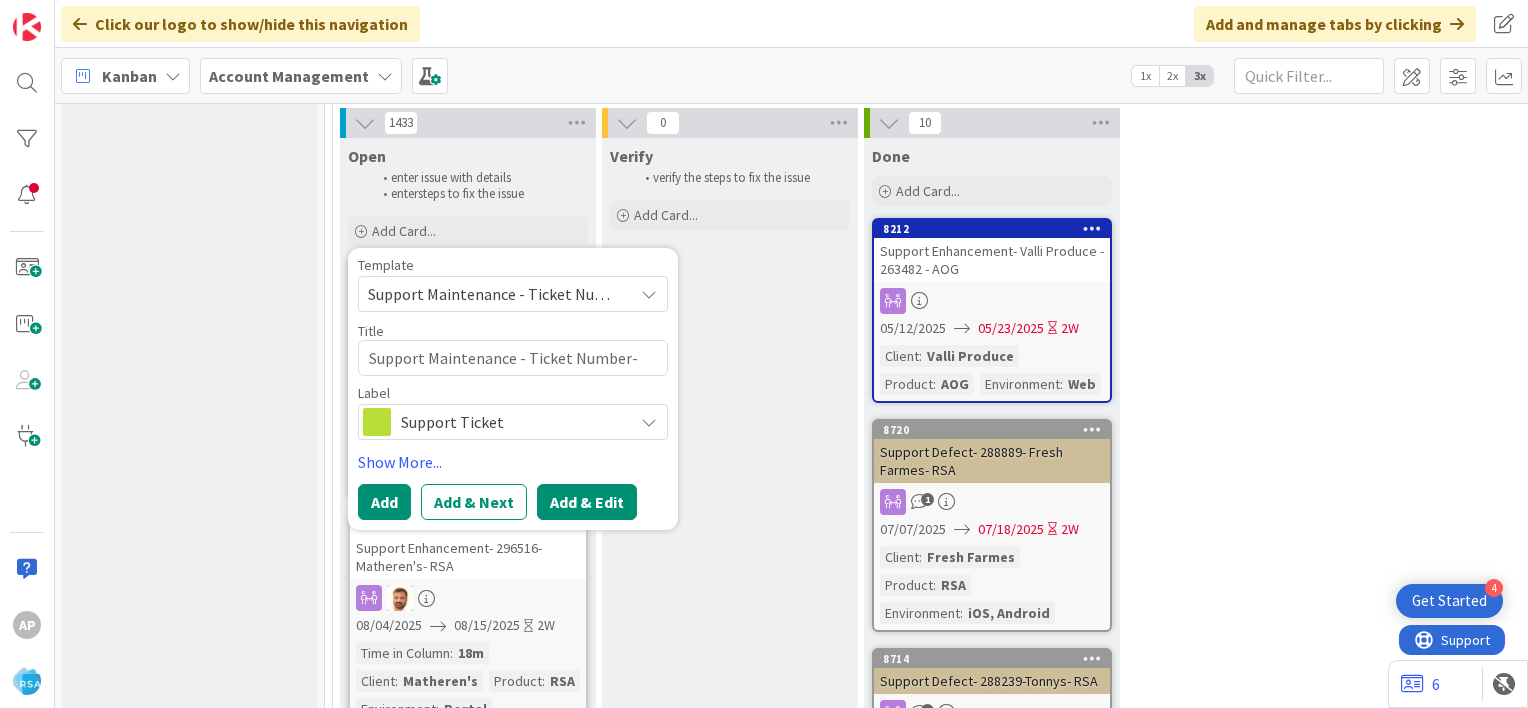 click on "Add & Edit" at bounding box center (587, 502) 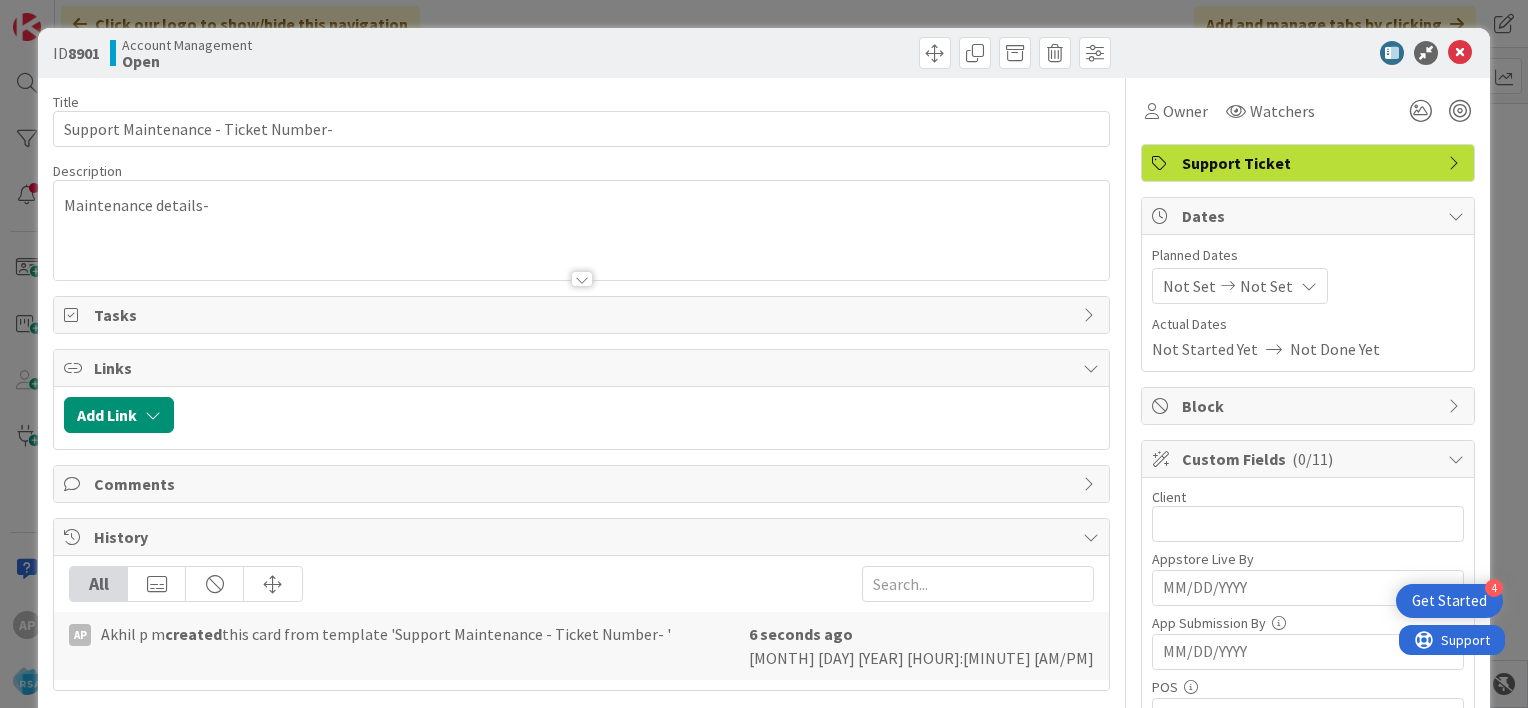 scroll, scrollTop: 0, scrollLeft: 0, axis: both 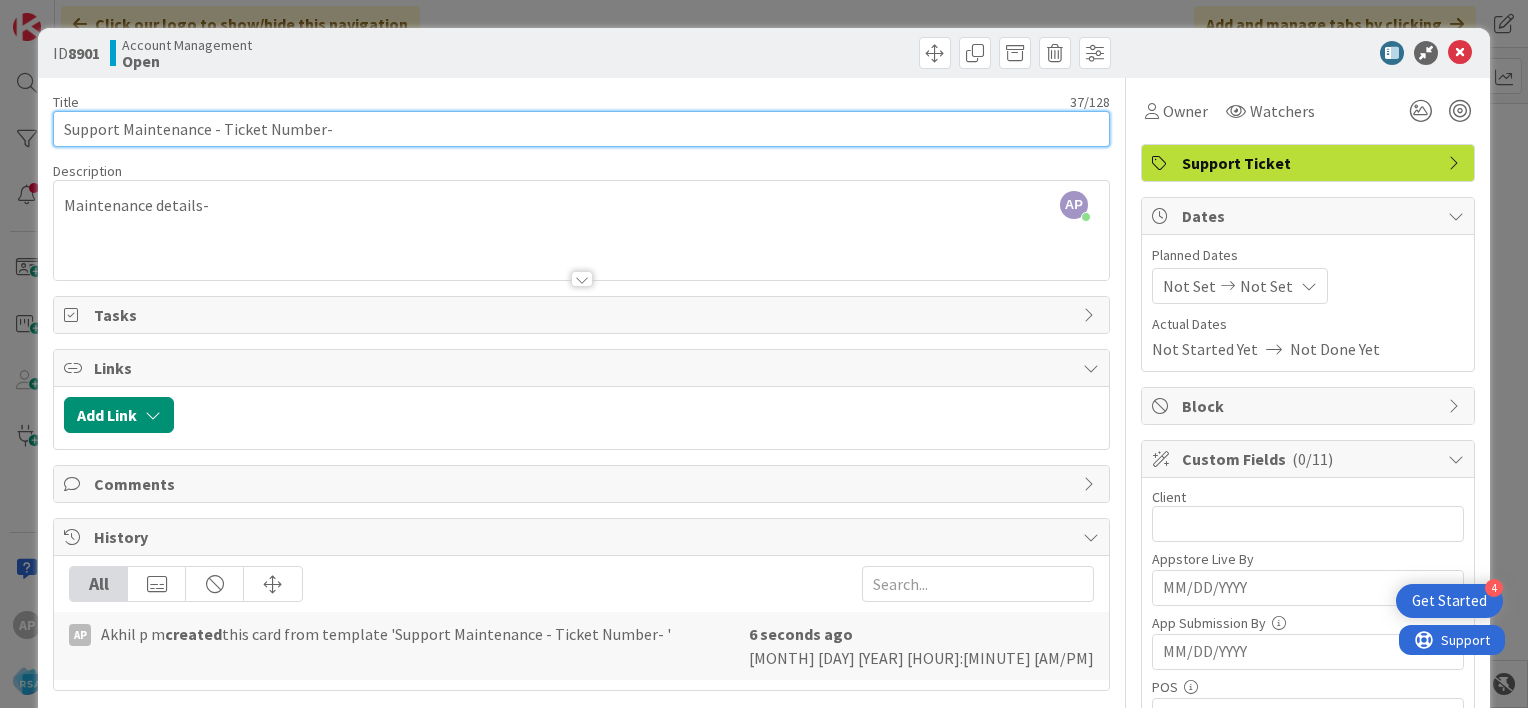 drag, startPoint x: 220, startPoint y: 125, endPoint x: 316, endPoint y: 136, distance: 96.62815 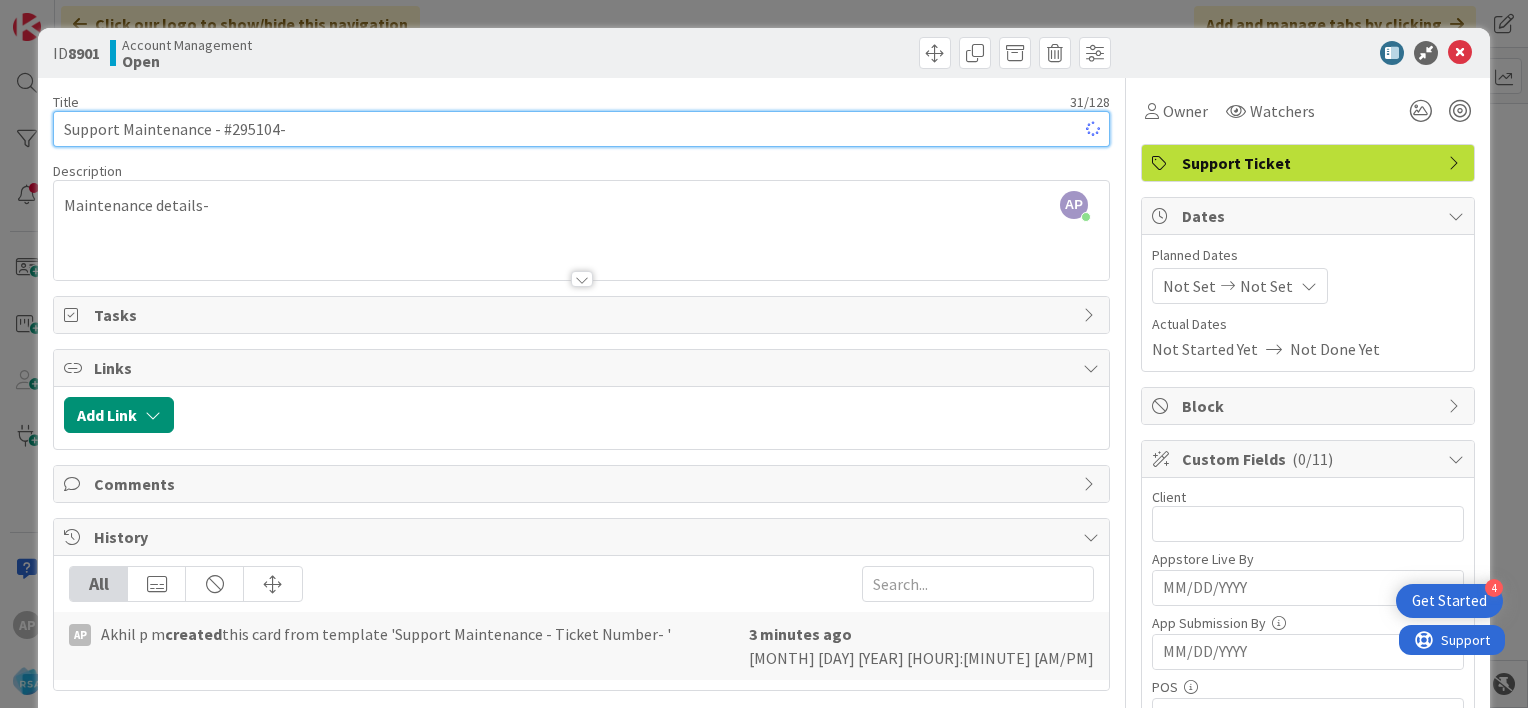 click on "Support Maintenance - #295104-" at bounding box center (581, 129) 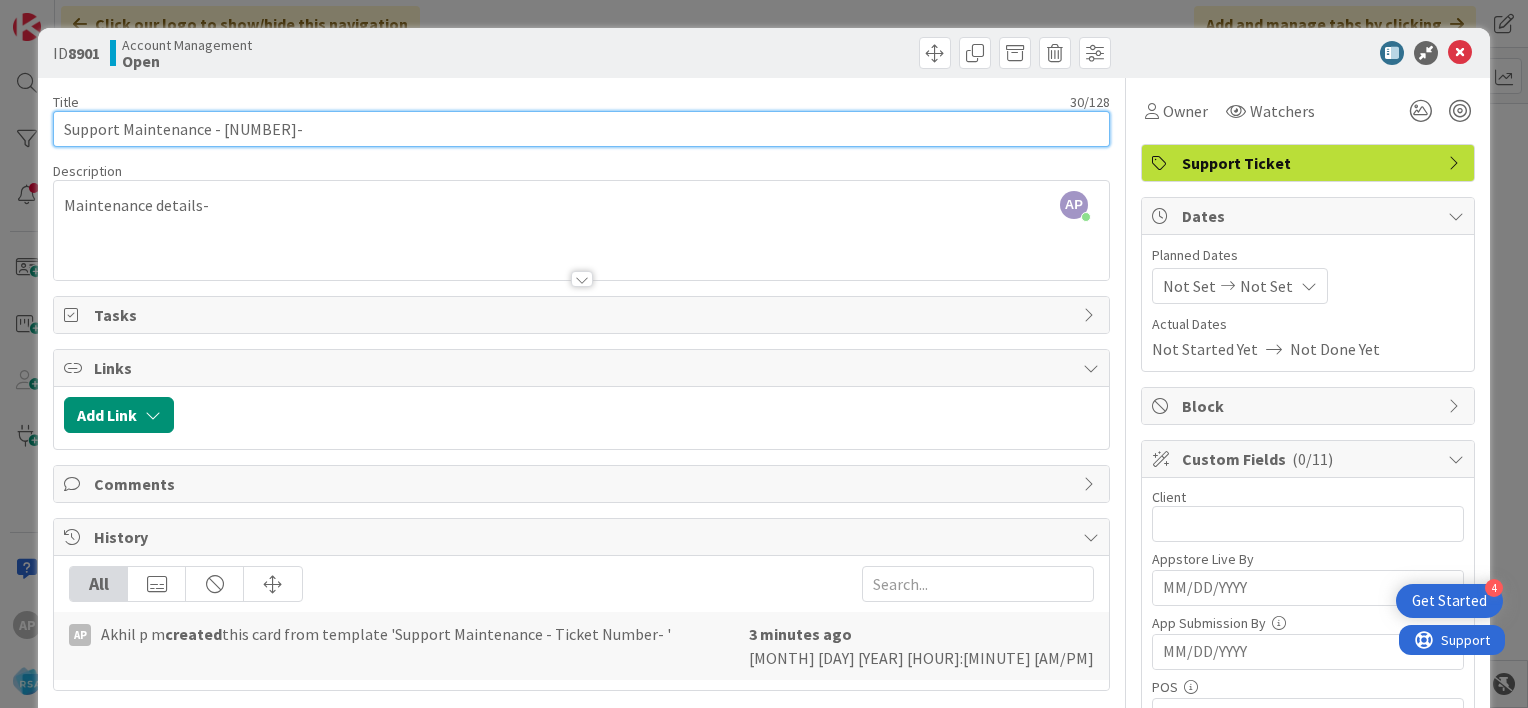 click on "Support Maintenance - [NUMBER]-" at bounding box center [581, 129] 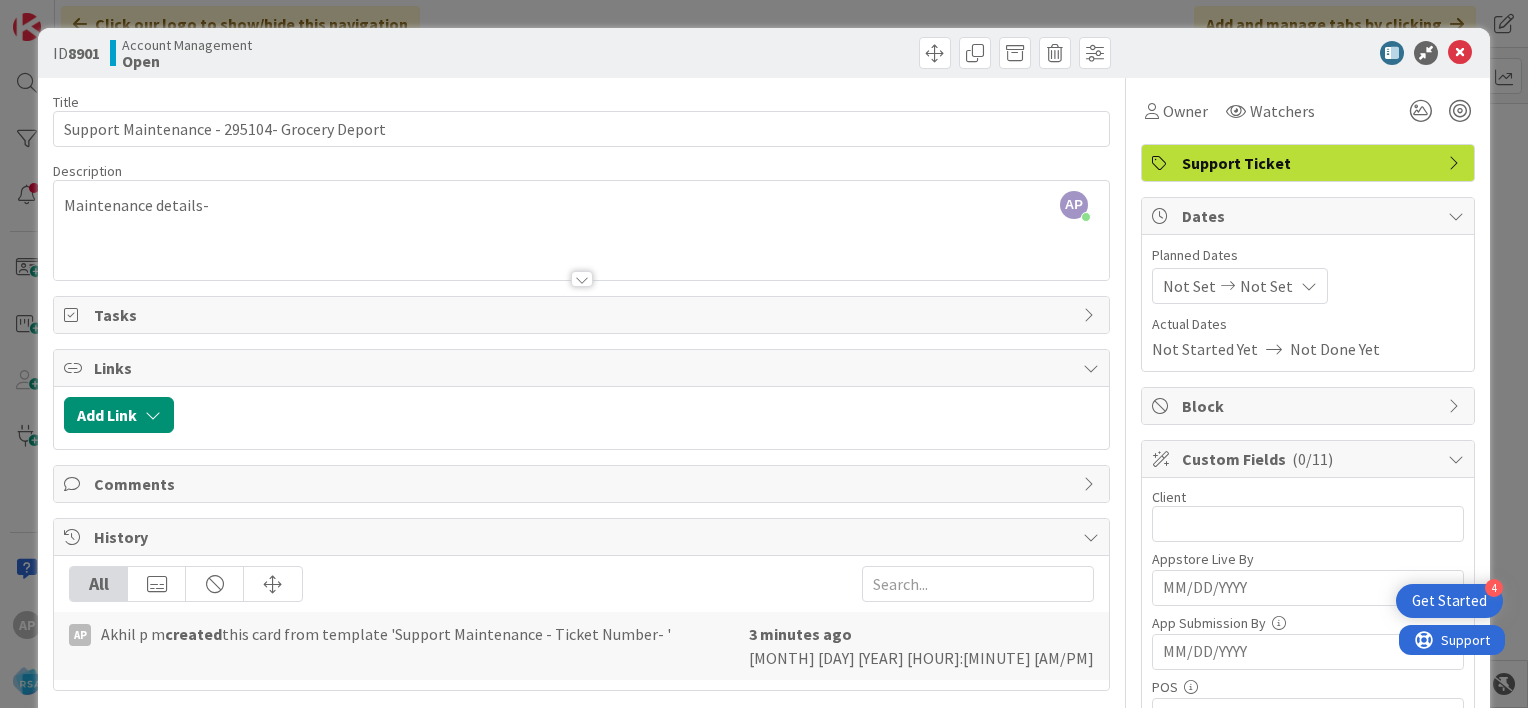 click on "Not Set Not Set" at bounding box center (1240, 286) 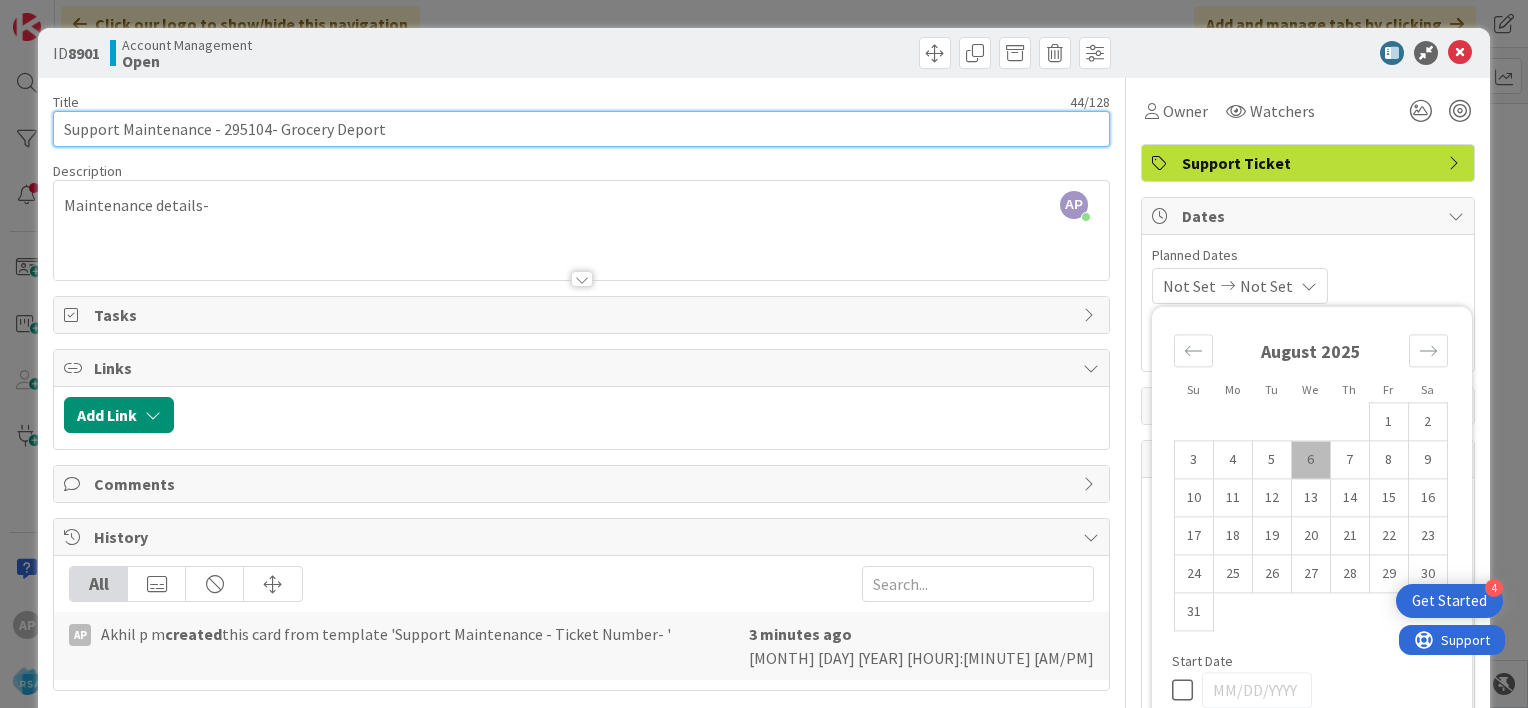click on "Support Maintenance - 295104- Grocery Deport" at bounding box center [581, 129] 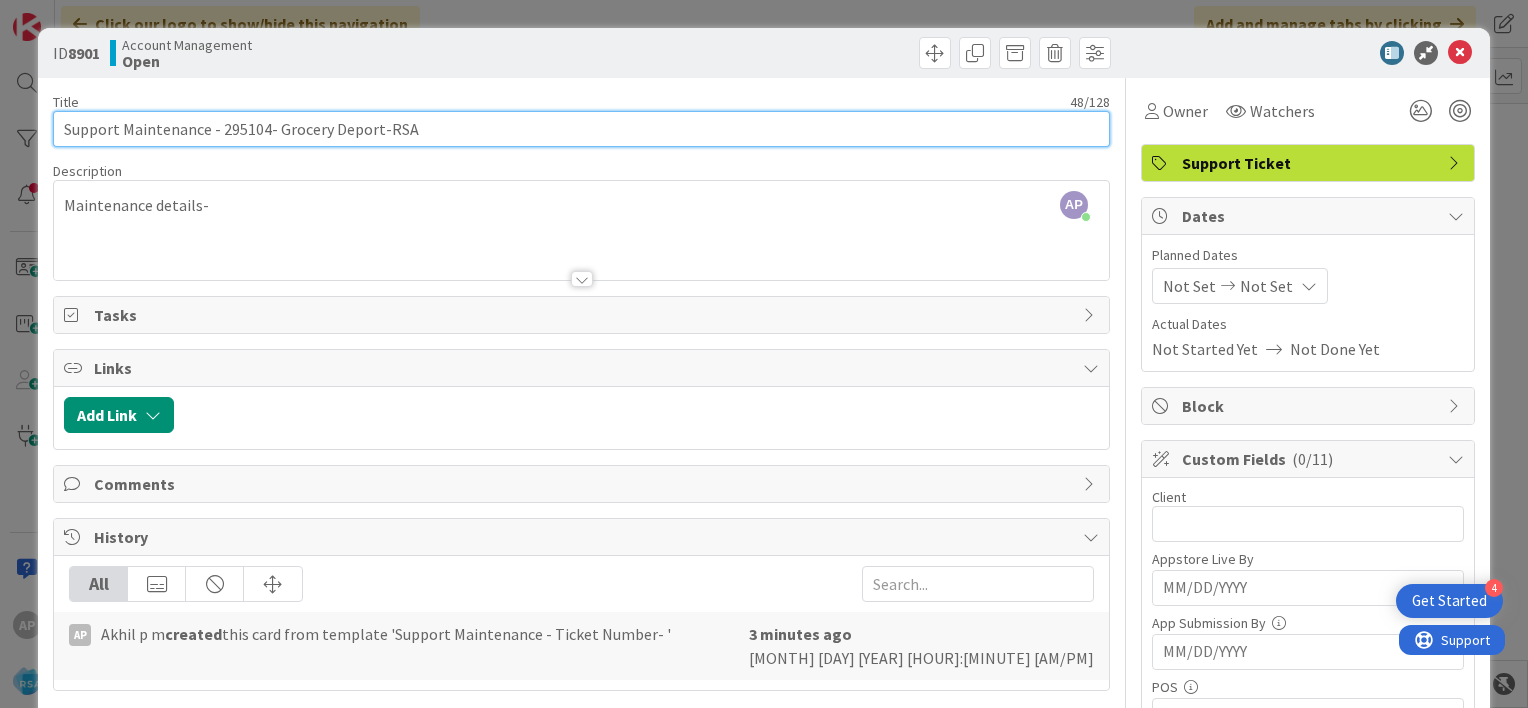 drag, startPoint x: 219, startPoint y: 131, endPoint x: 379, endPoint y: 137, distance: 160.11246 